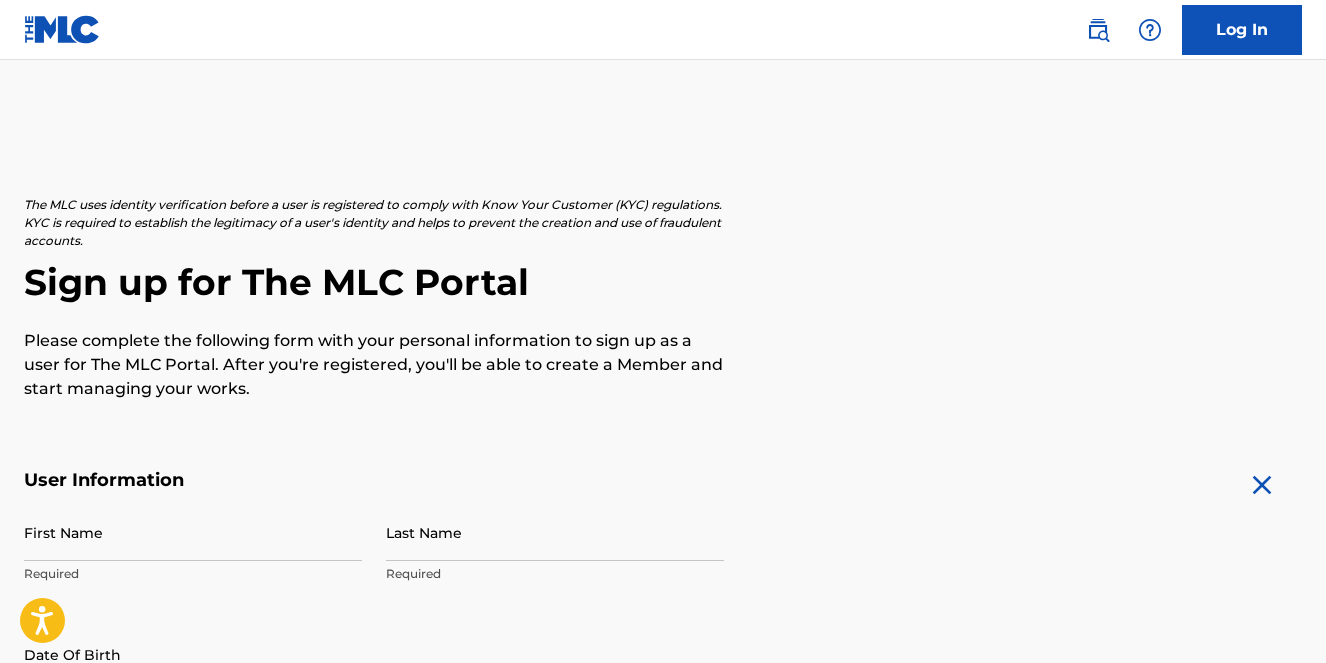 scroll, scrollTop: 900, scrollLeft: 0, axis: vertical 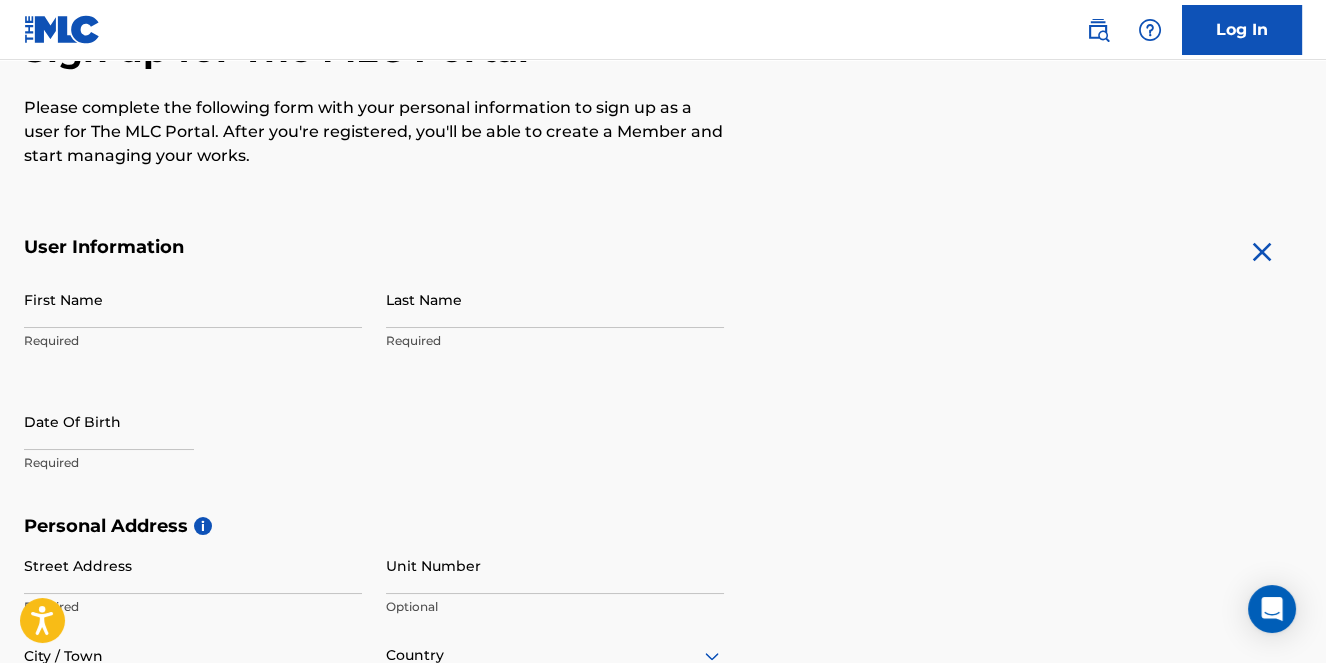 click on "First Name" at bounding box center (193, 299) 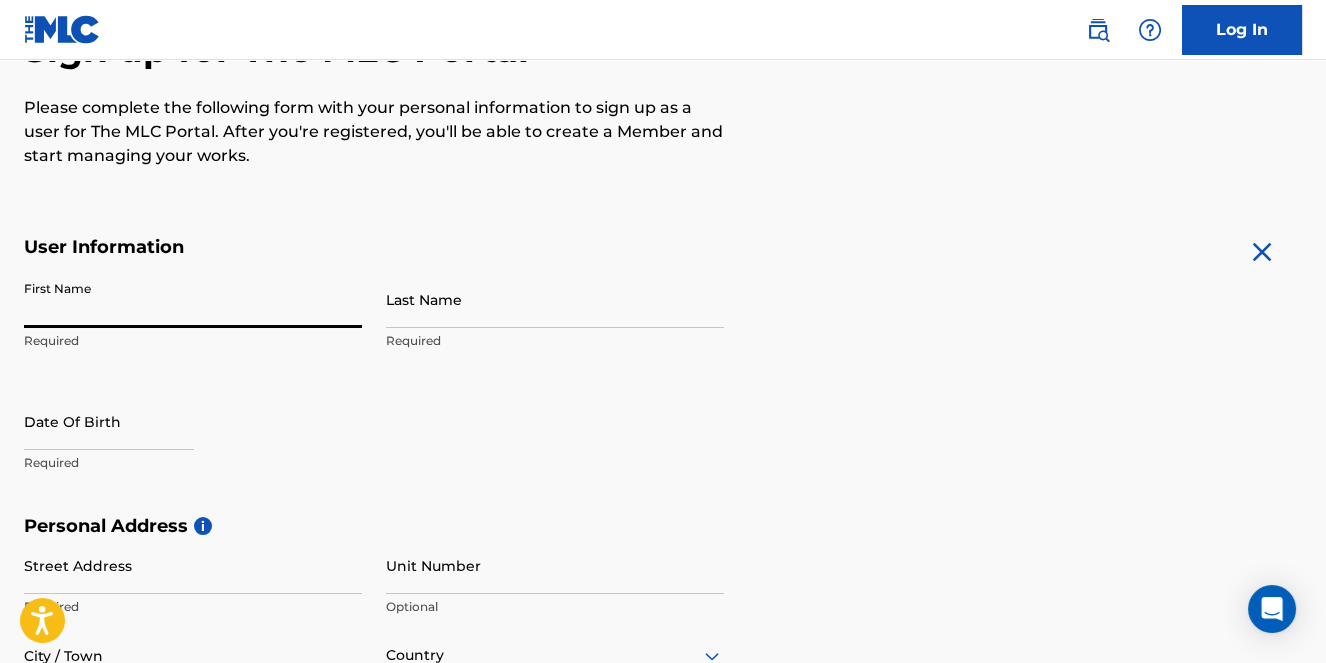 type on "[PERSON_NAME]" 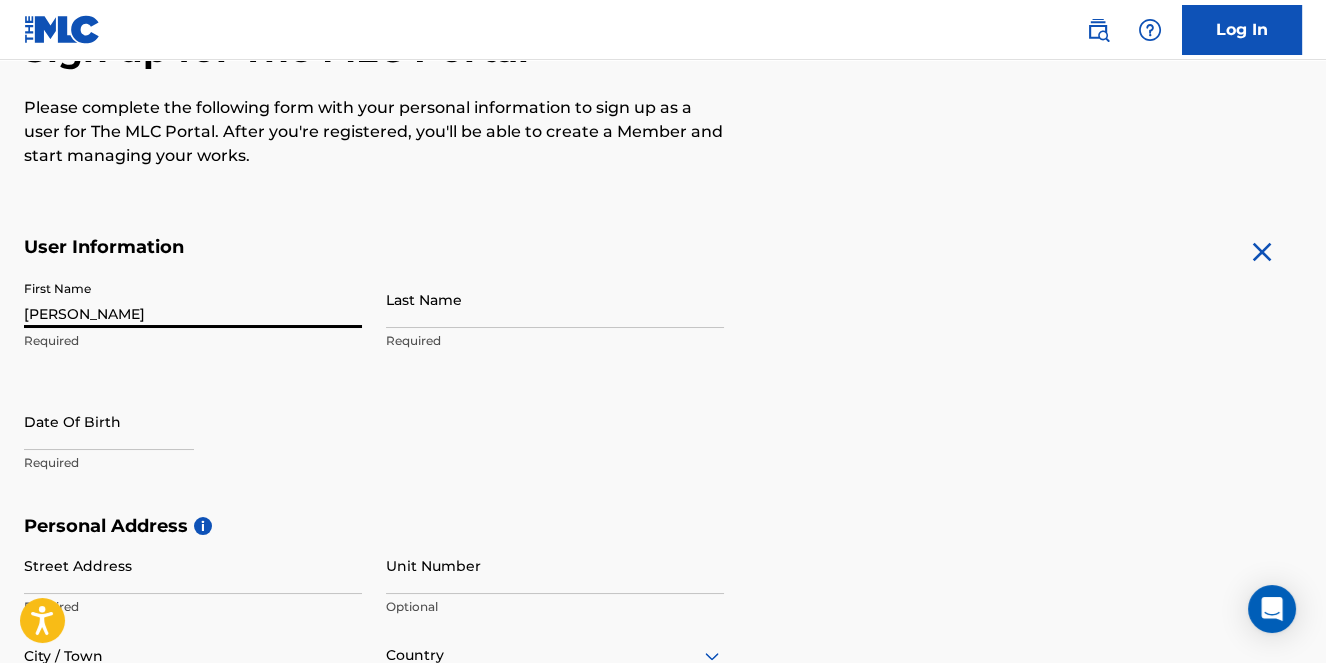type on "[PERSON_NAME]" 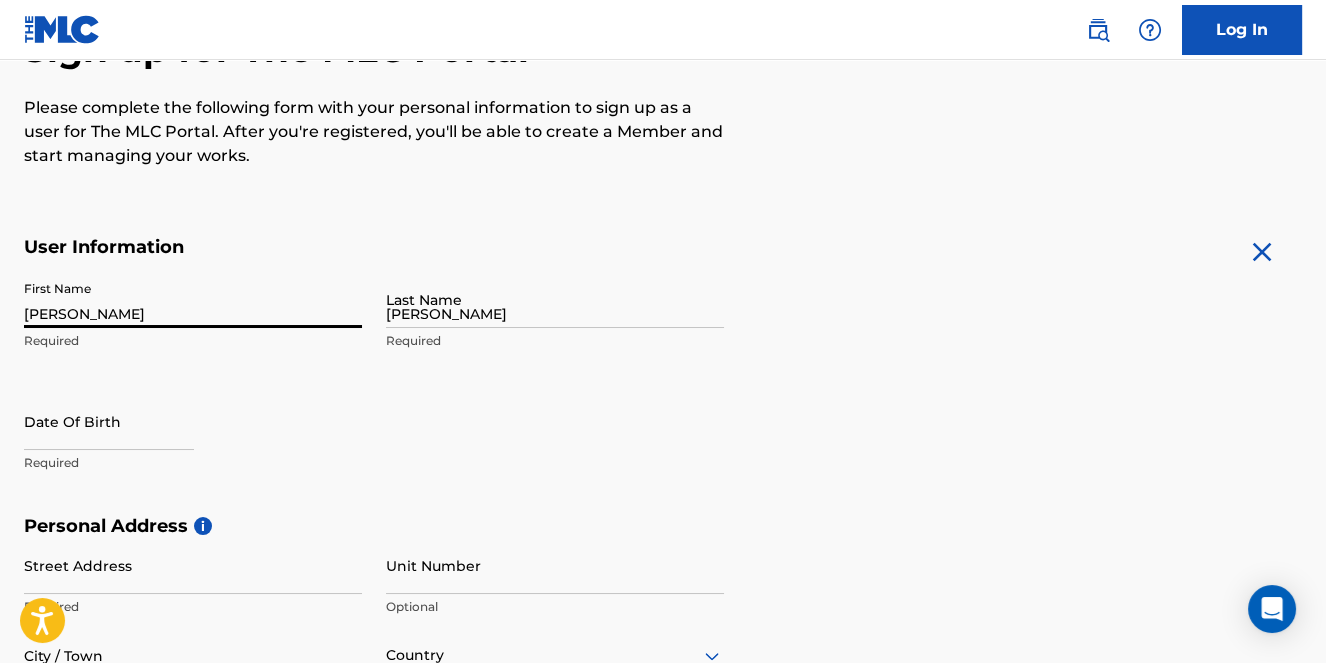 type on "[GEOGRAPHIC_DATA]" 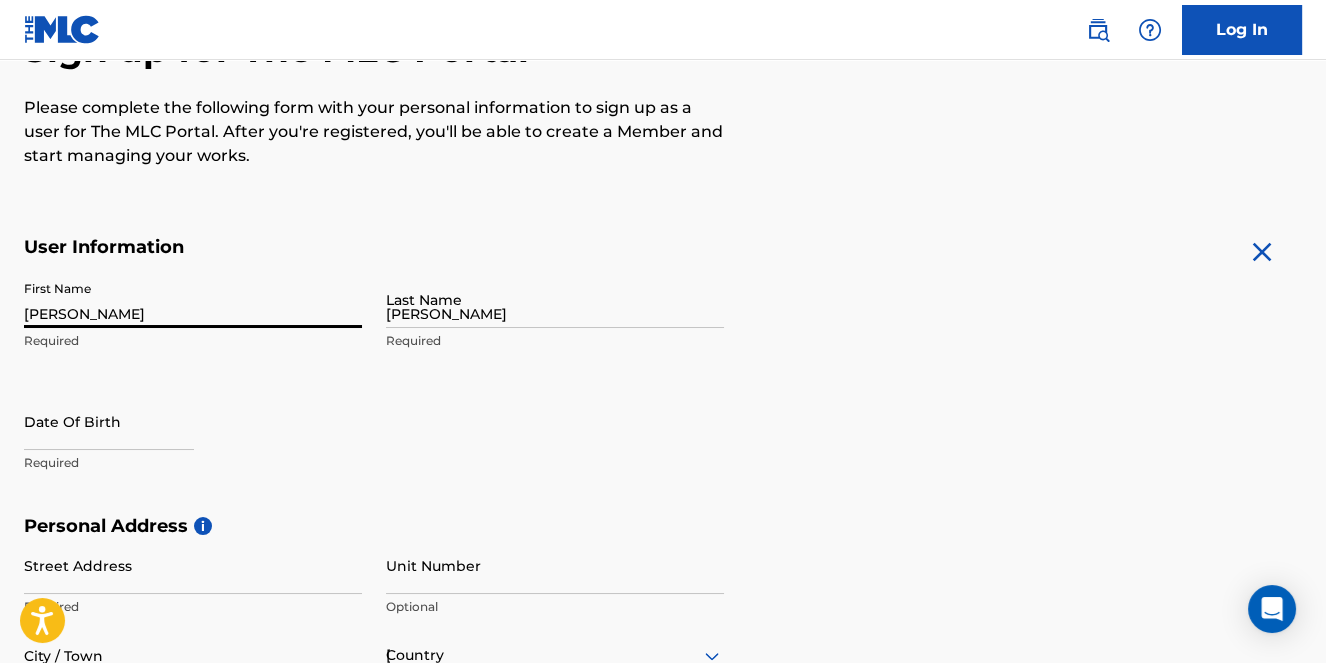 type on "1" 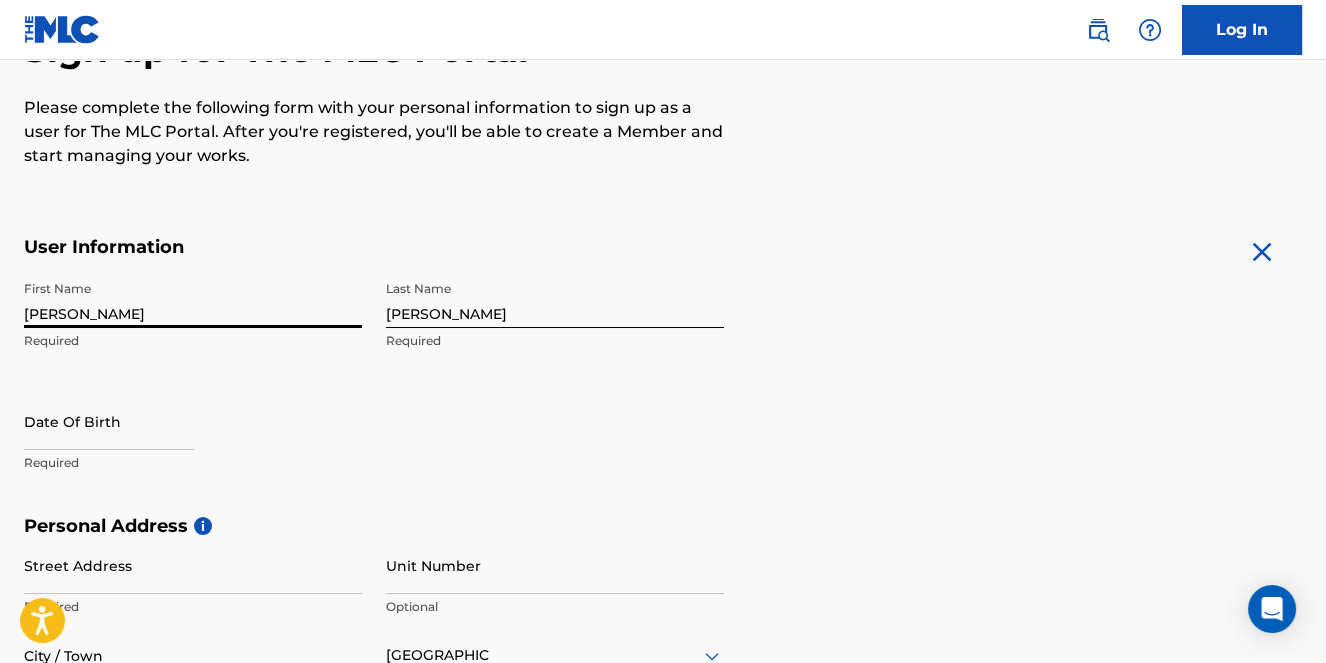 scroll, scrollTop: 771, scrollLeft: 0, axis: vertical 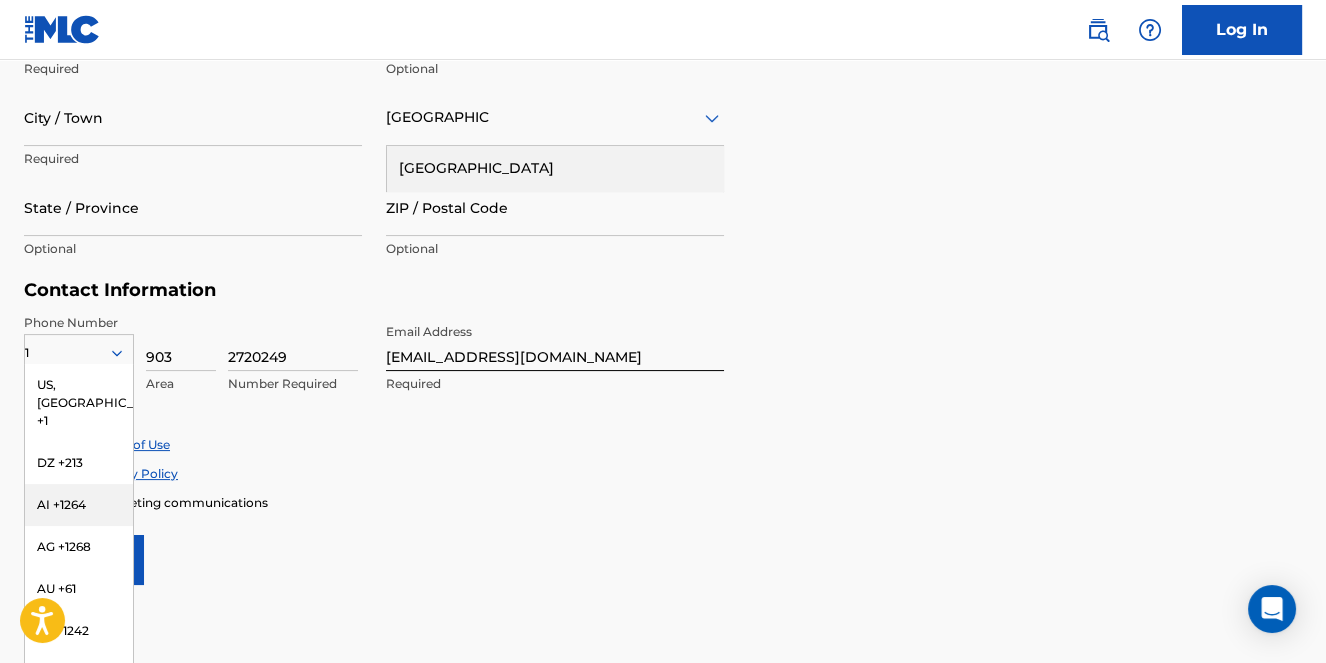 type on "[STREET_ADDRESS]" 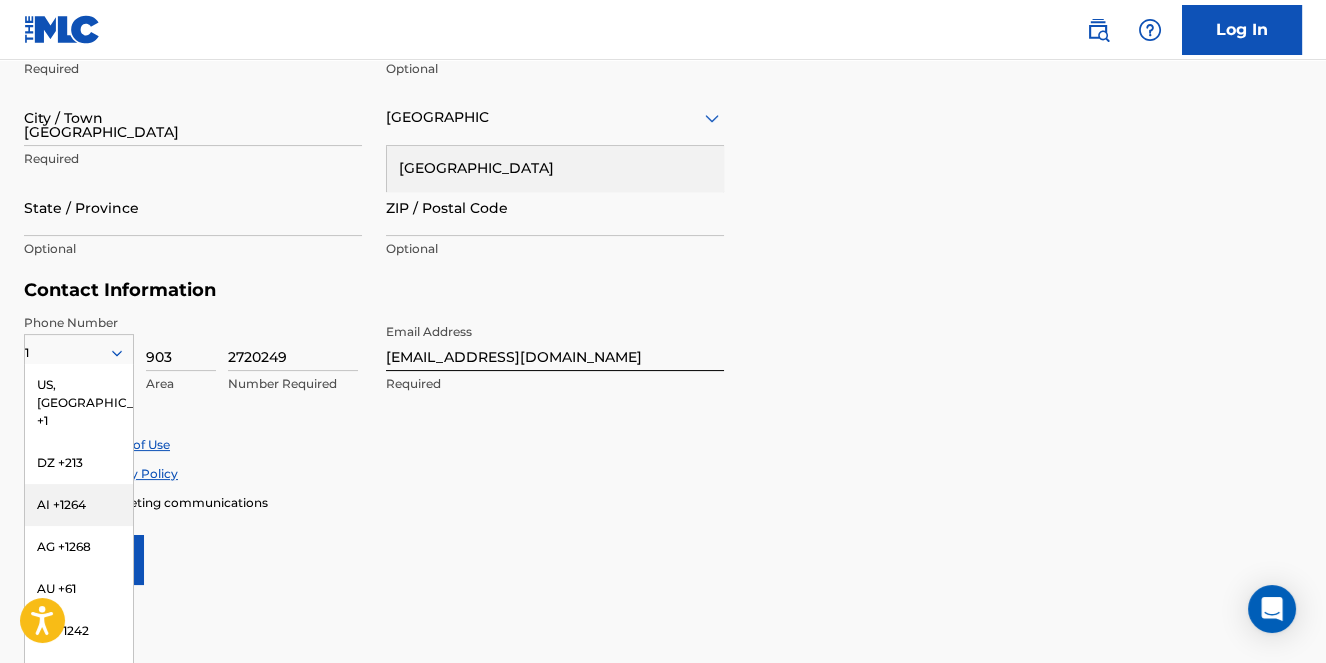 type on "75460" 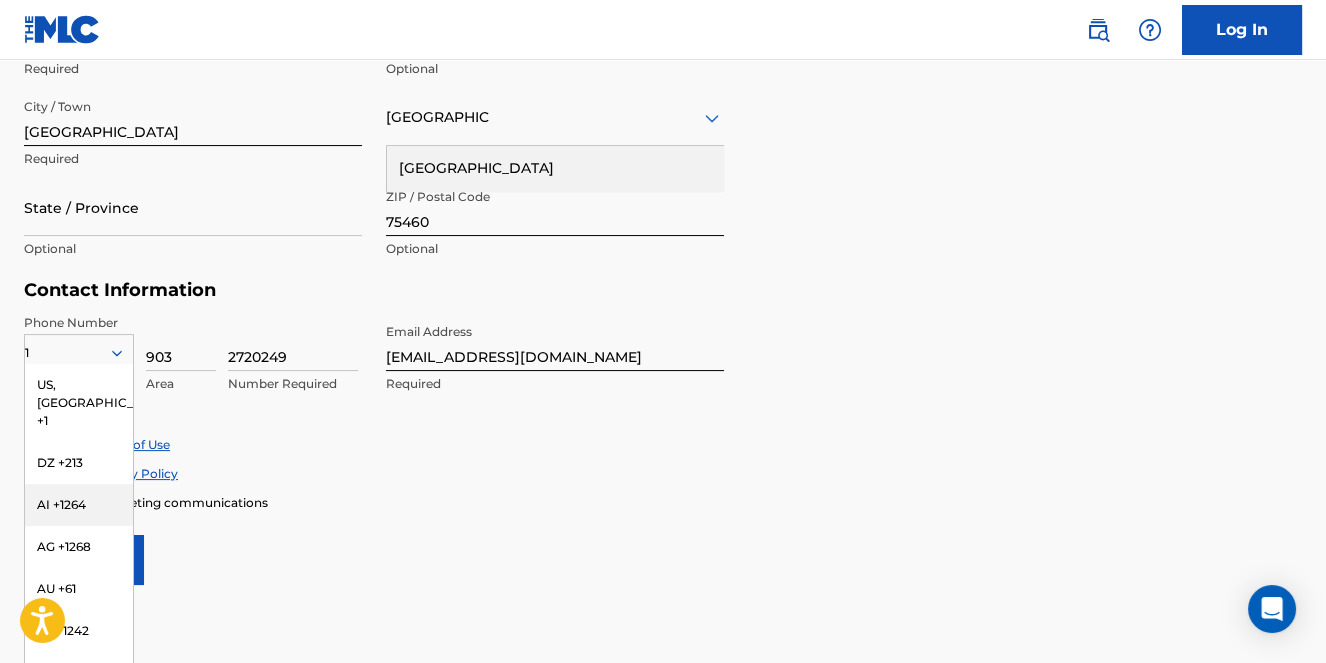 scroll, scrollTop: 605, scrollLeft: 0, axis: vertical 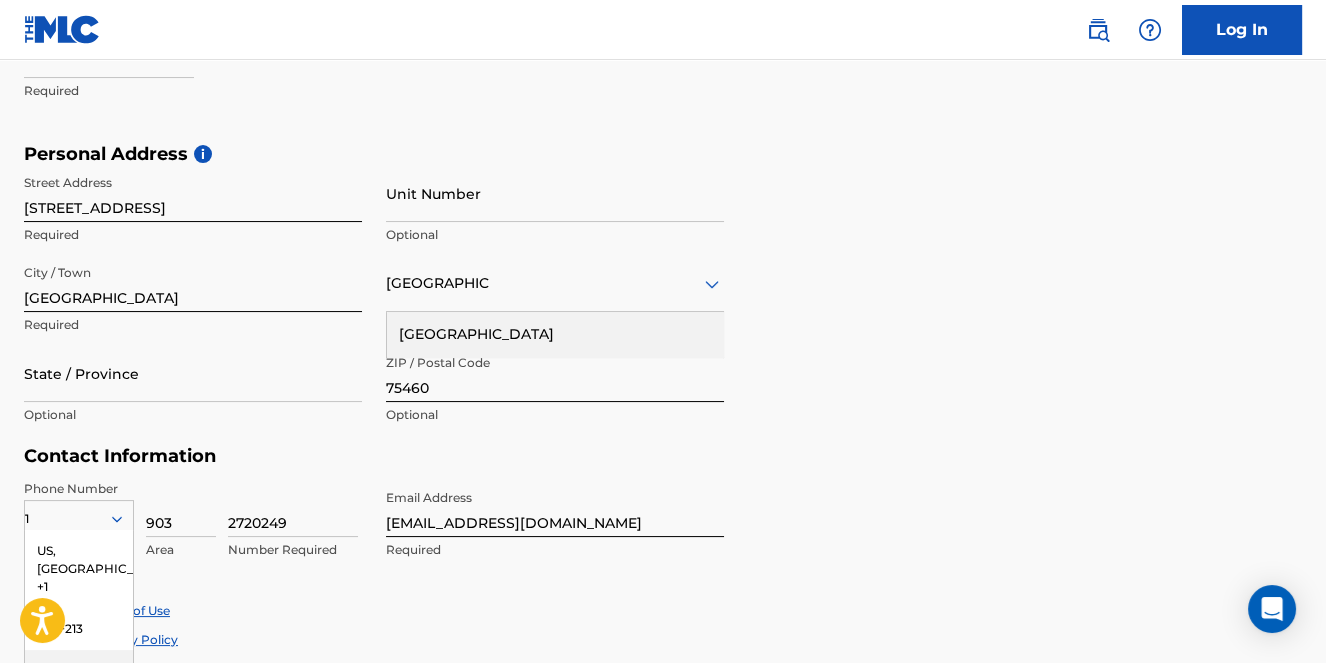 click on "Personal Address i Street Address [STREET_ADDRESS] Required Unit Number Optional City / Town [GEOGRAPHIC_DATA] Required [GEOGRAPHIC_DATA] [GEOGRAPHIC_DATA] Required State / Province Optional ZIP / Postal Code 75460 Optional" at bounding box center [663, 294] 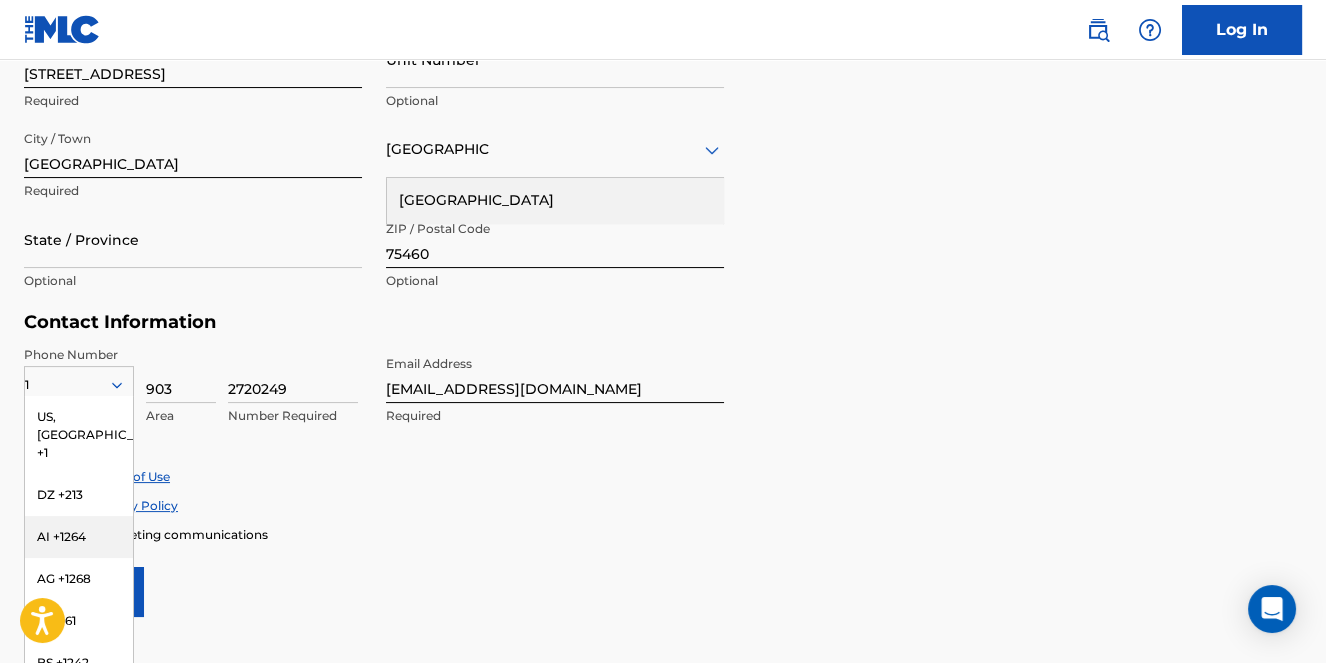 scroll, scrollTop: 771, scrollLeft: 0, axis: vertical 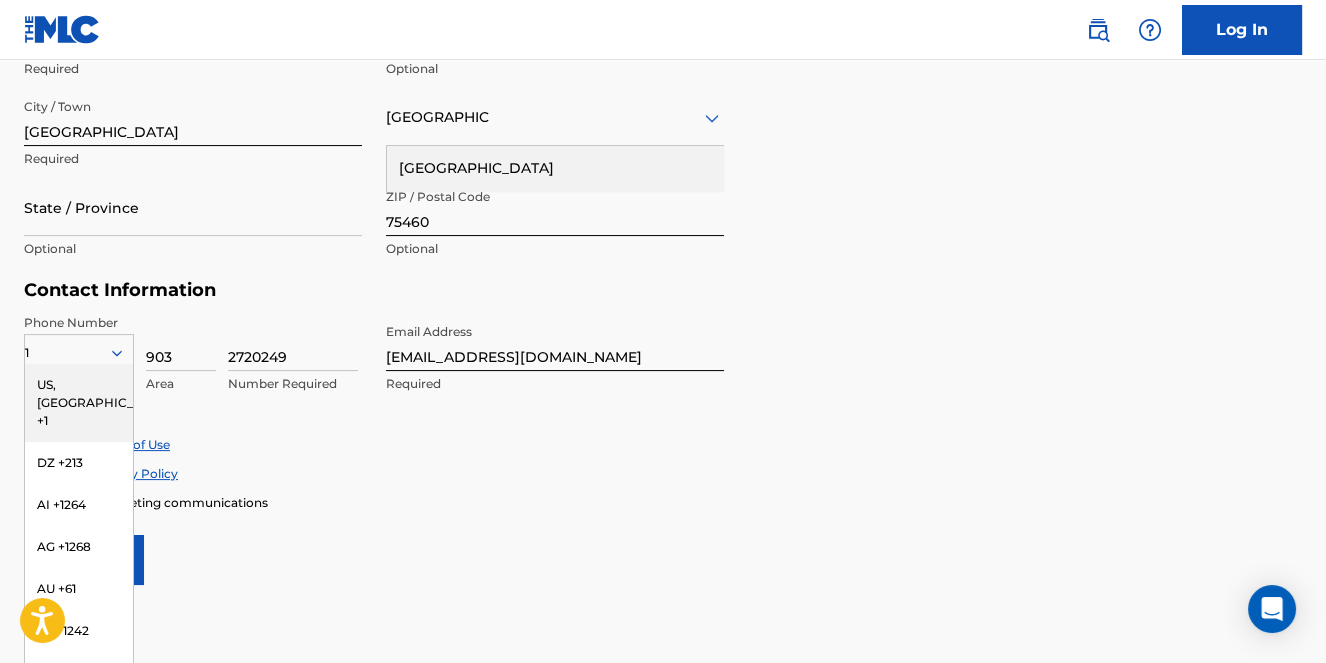 click on "US, [GEOGRAPHIC_DATA] +1" at bounding box center (79, 403) 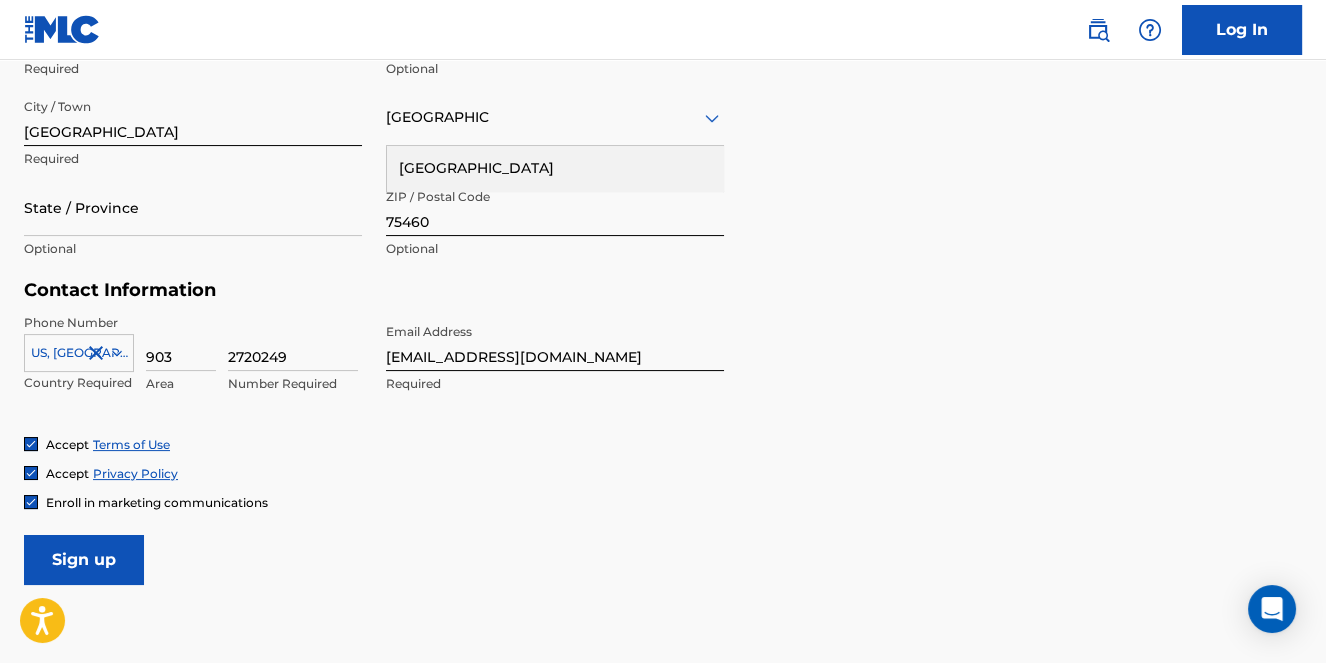 click on "User Information First Name [PERSON_NAME] Required Last Name [PERSON_NAME] Required Date Of Birth Required Personal Address i Street Address [STREET_ADDRESS] Required Unit Number Optional City / Town [GEOGRAPHIC_DATA] Required [GEOGRAPHIC_DATA] [GEOGRAPHIC_DATA] Required State / Province Optional ZIP / Postal Code 75460 Optional Contact Information Phone Number [GEOGRAPHIC_DATA] +1 Country Required 903 Area 2720249 Number Required Email Address [EMAIL_ADDRESS][DOMAIN_NAME] Required Accept Terms of Use Accept Privacy Policy Enroll in marketing communications Sign up" at bounding box center (663, 141) 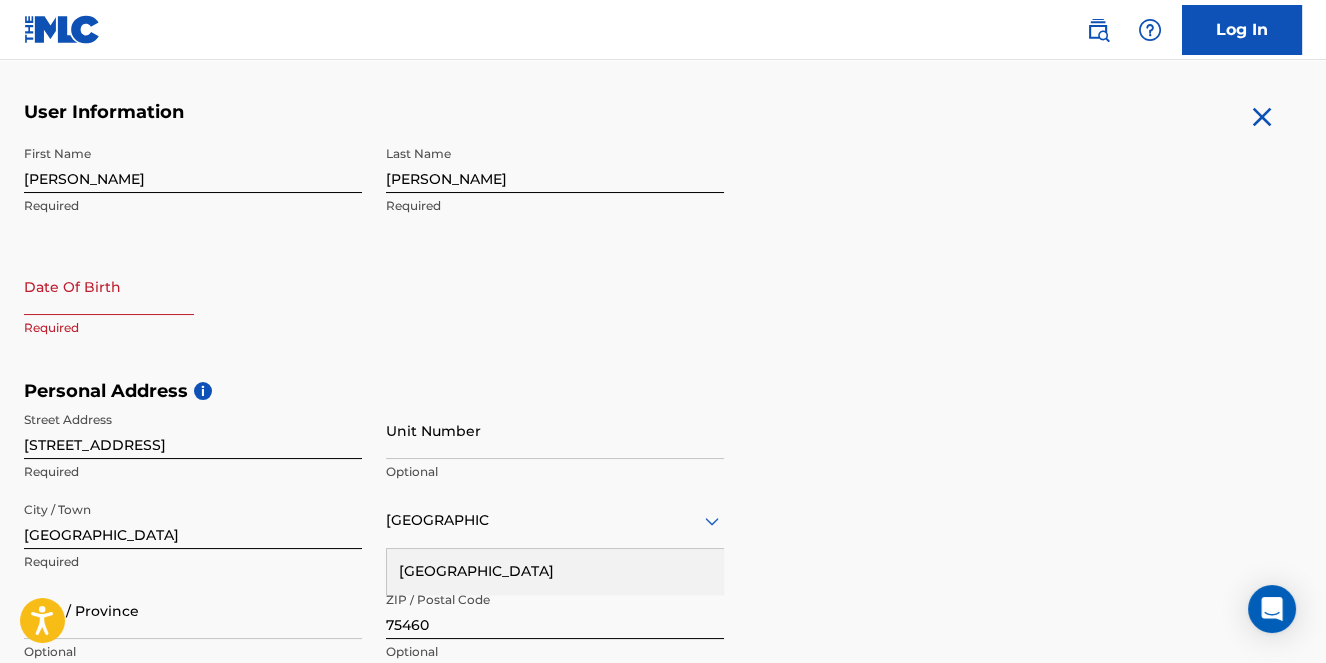 scroll, scrollTop: 400, scrollLeft: 0, axis: vertical 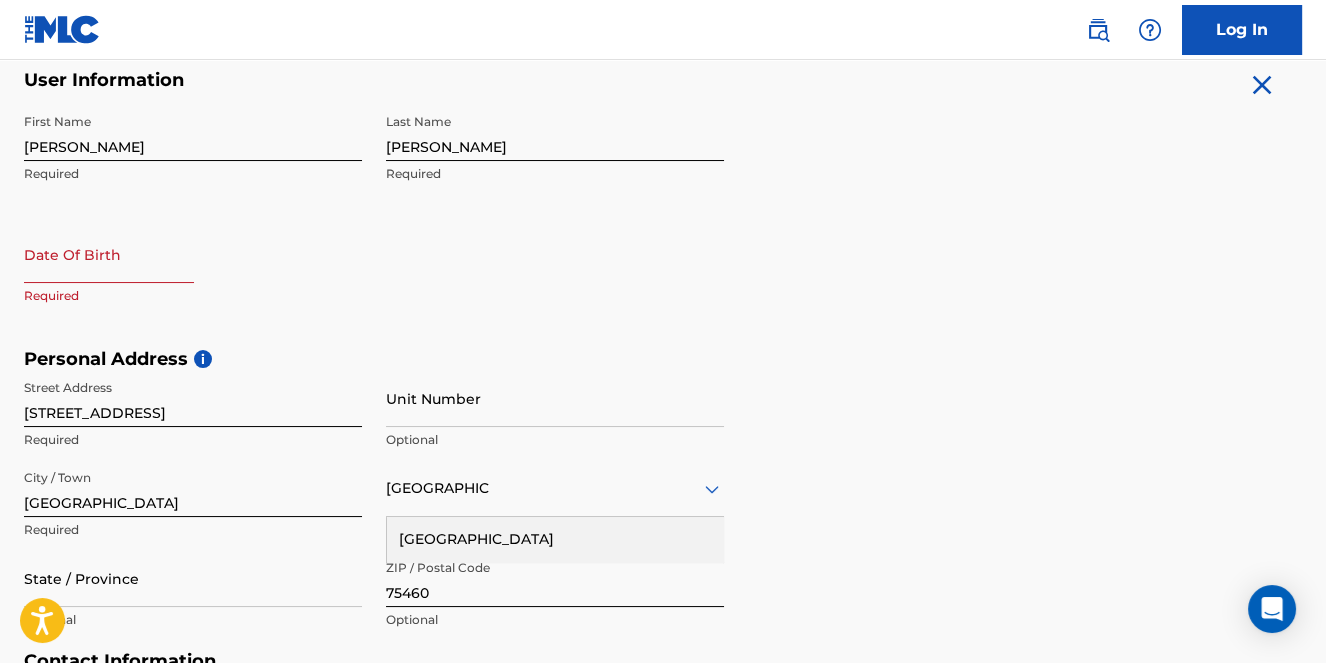 select on "6" 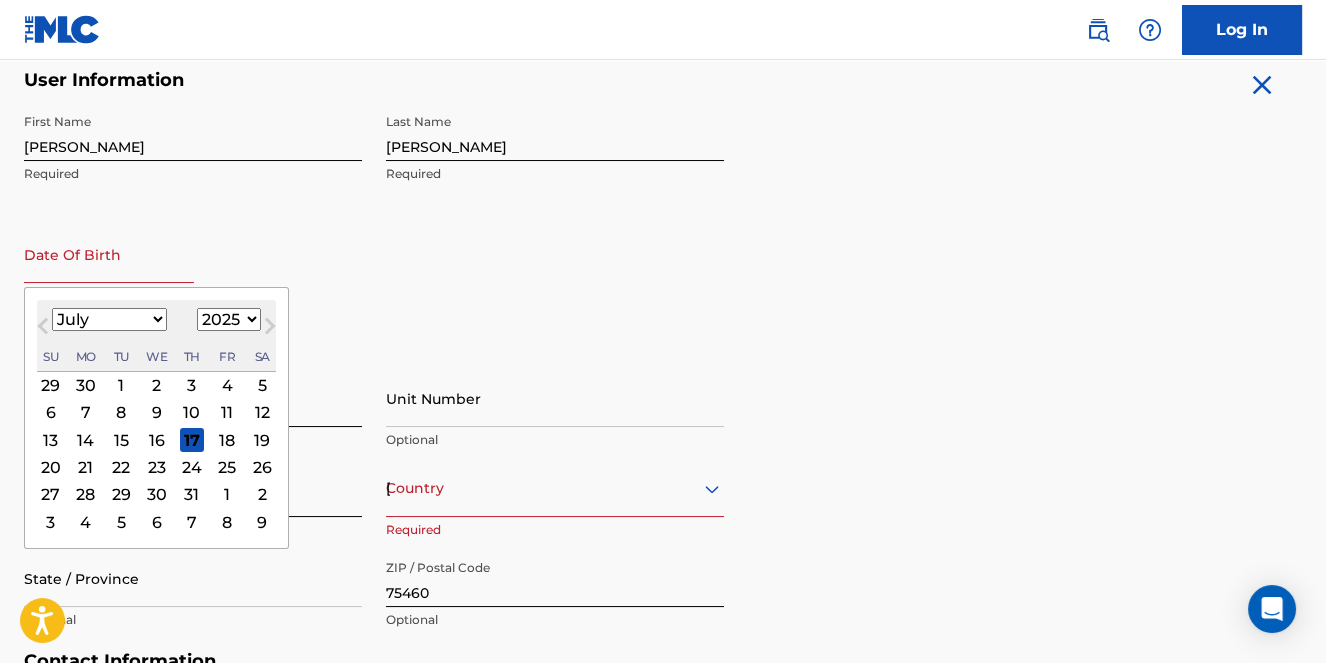 click at bounding box center (109, 254) 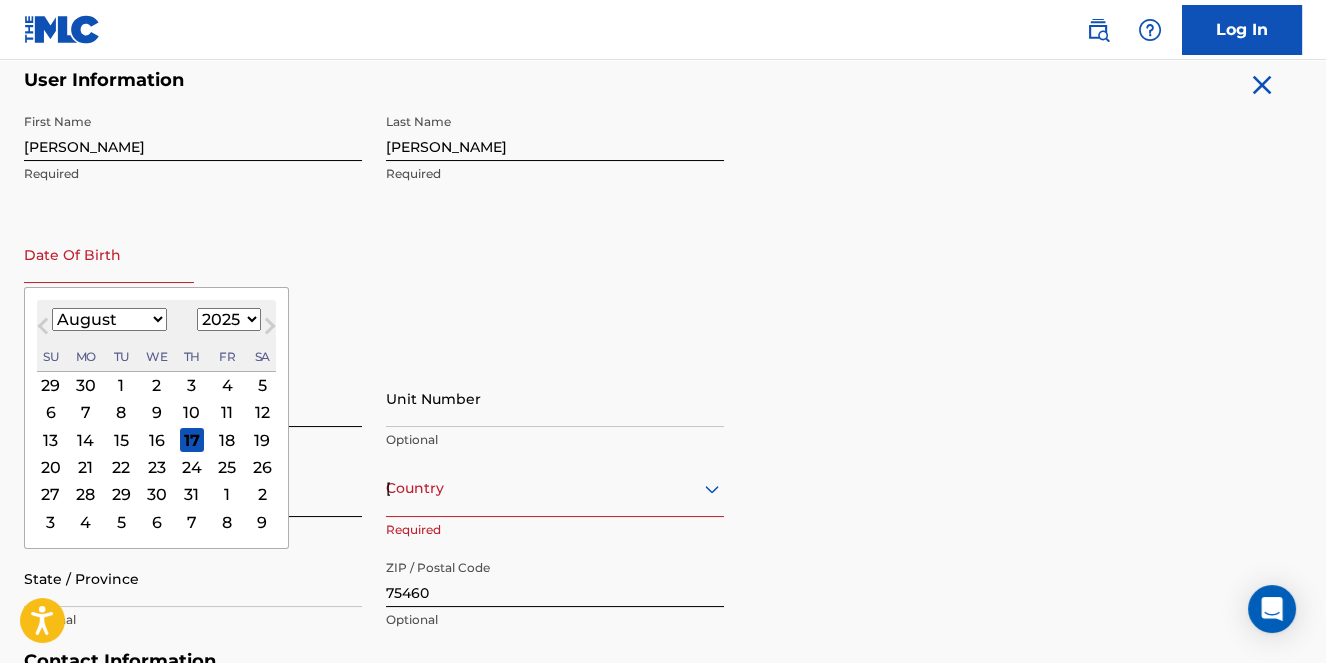 click on "January February March April May June July August September October November December" at bounding box center [109, 319] 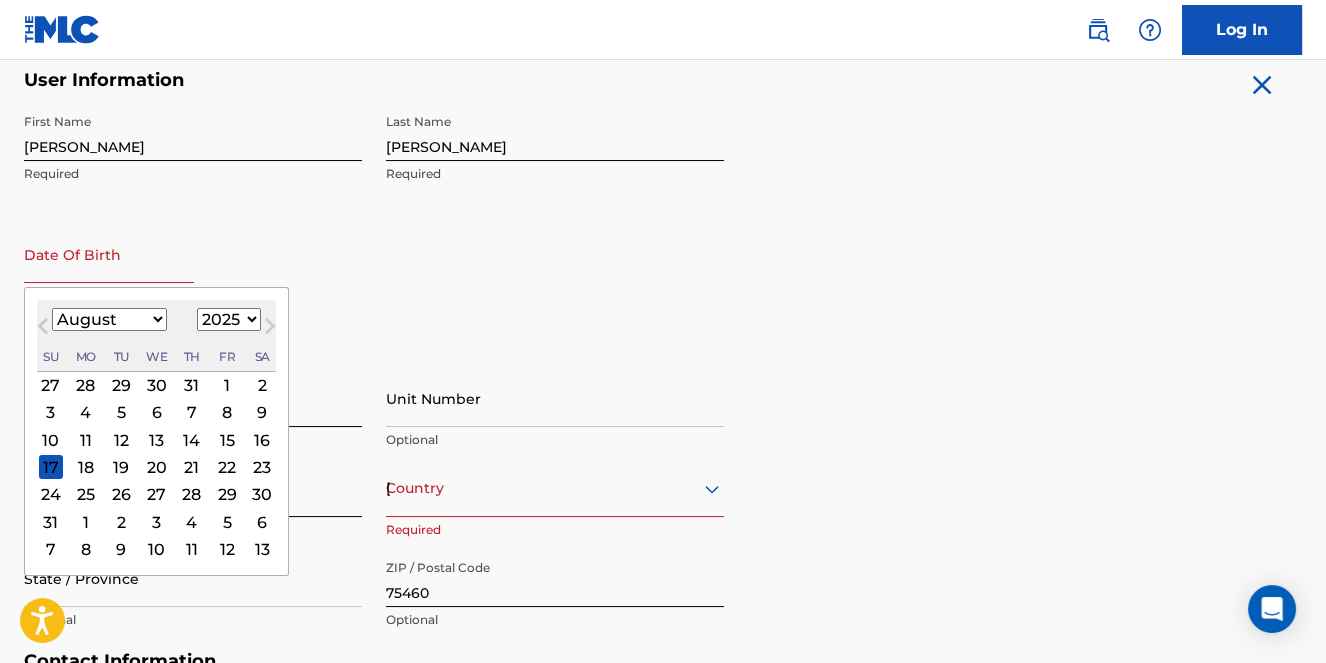click on "26" at bounding box center (121, 495) 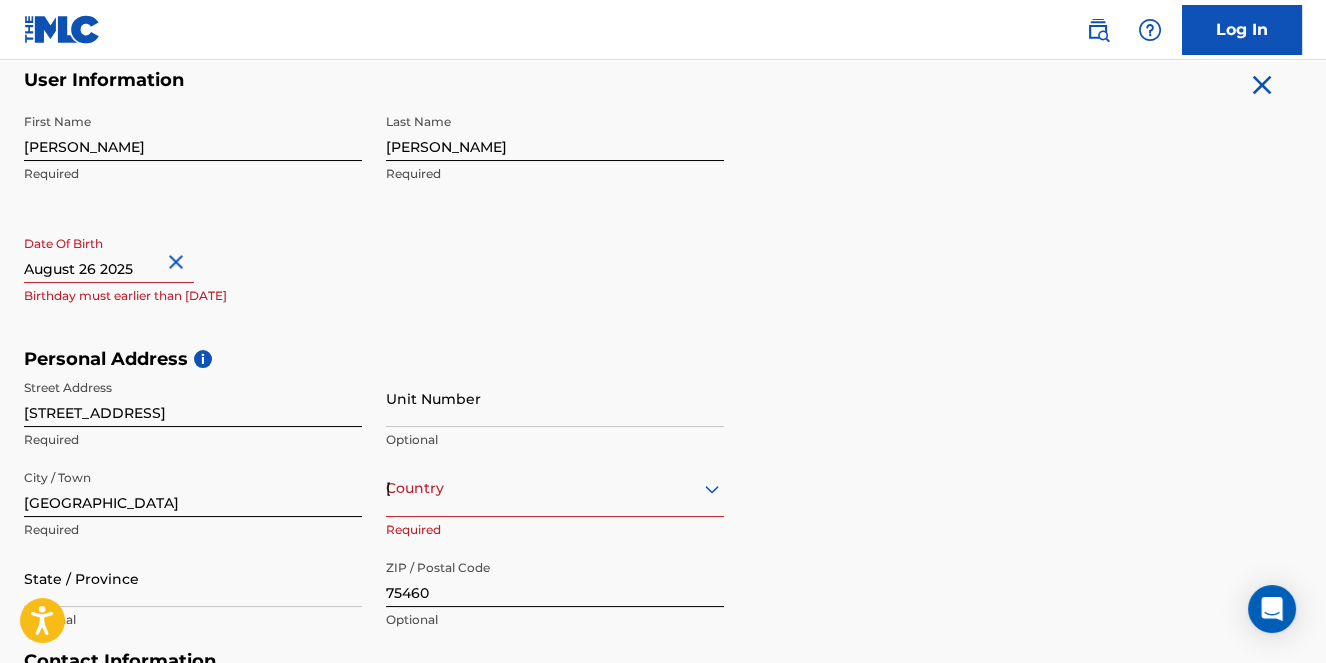 type on "[DATE]" 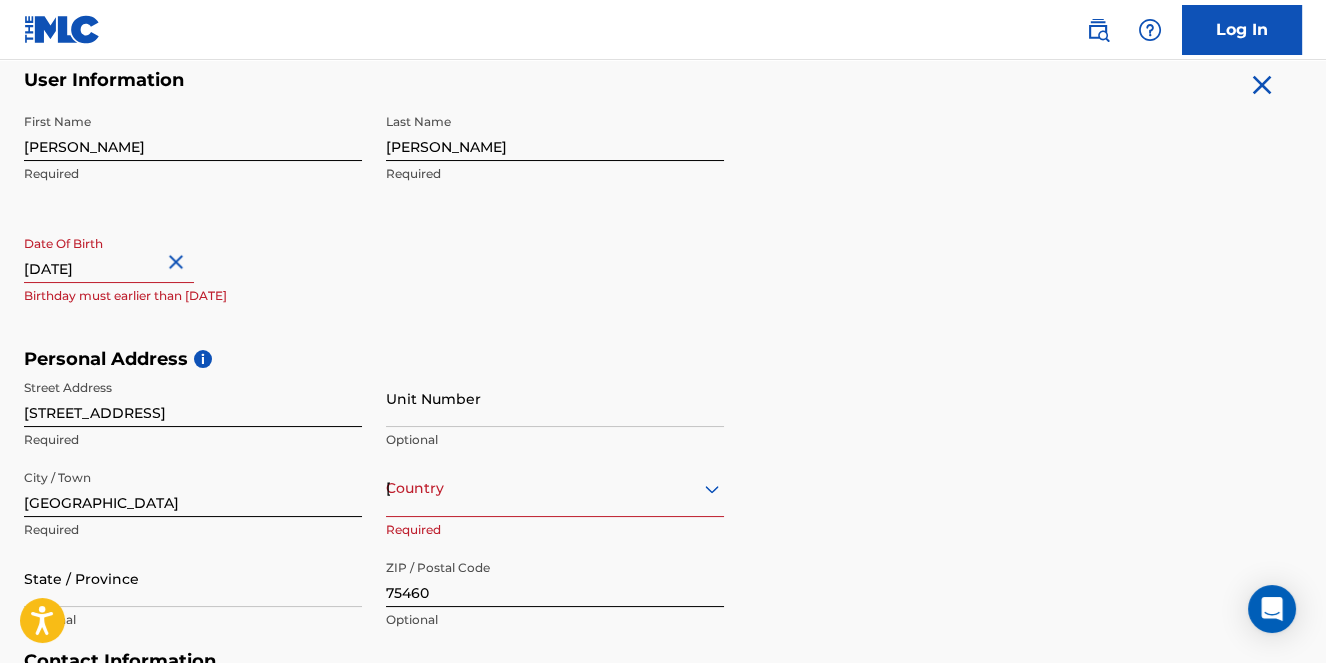 select on "7" 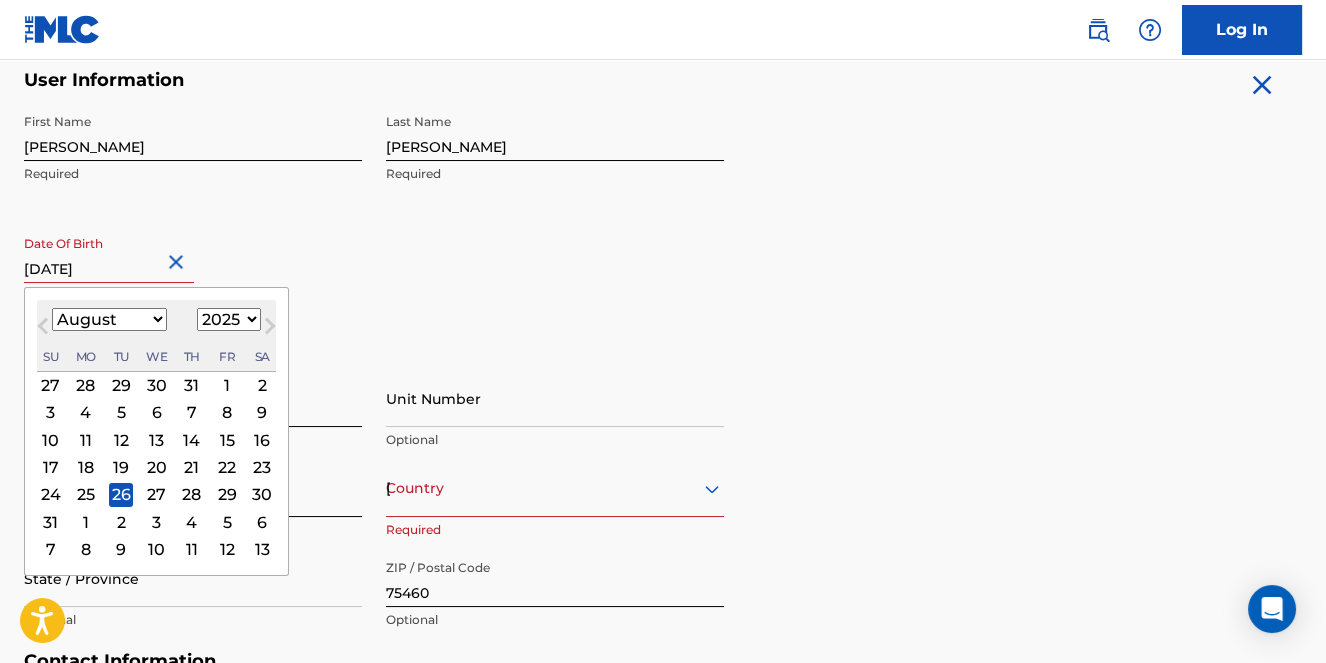 type on "[DATE]" 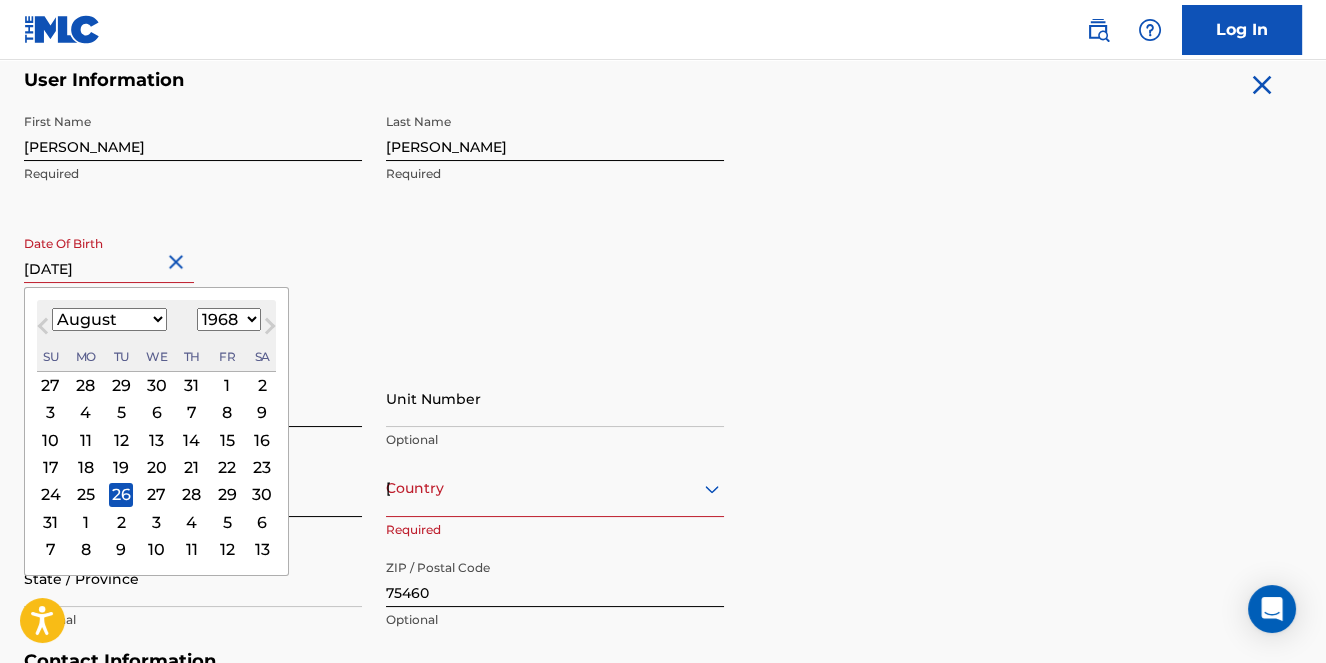 click on "1899 1900 1901 1902 1903 1904 1905 1906 1907 1908 1909 1910 1911 1912 1913 1914 1915 1916 1917 1918 1919 1920 1921 1922 1923 1924 1925 1926 1927 1928 1929 1930 1931 1932 1933 1934 1935 1936 1937 1938 1939 1940 1941 1942 1943 1944 1945 1946 1947 1948 1949 1950 1951 1952 1953 1954 1955 1956 1957 1958 1959 1960 1961 1962 1963 1964 1965 1966 1967 1968 1969 1970 1971 1972 1973 1974 1975 1976 1977 1978 1979 1980 1981 1982 1983 1984 1985 1986 1987 1988 1989 1990 1991 1992 1993 1994 1995 1996 1997 1998 1999 2000 2001 2002 2003 2004 2005 2006 2007 2008 2009 2010 2011 2012 2013 2014 2015 2016 2017 2018 2019 2020 2021 2022 2023 2024 2025 2026 2027 2028 2029 2030 2031 2032 2033 2034 2035 2036 2037 2038 2039 2040 2041 2042 2043 2044 2045 2046 2047 2048 2049 2050 2051 2052 2053 2054 2055 2056 2057 2058 2059 2060 2061 2062 2063 2064 2065 2066 2067 2068 2069 2070 2071 2072 2073 2074 2075 2076 2077 2078 2079 2080 2081 2082 2083 2084 2085 2086 2087 2088 2089 2090 2091 2092 2093 2094 2095 2096 2097 2098 2099 2100" at bounding box center [229, 319] 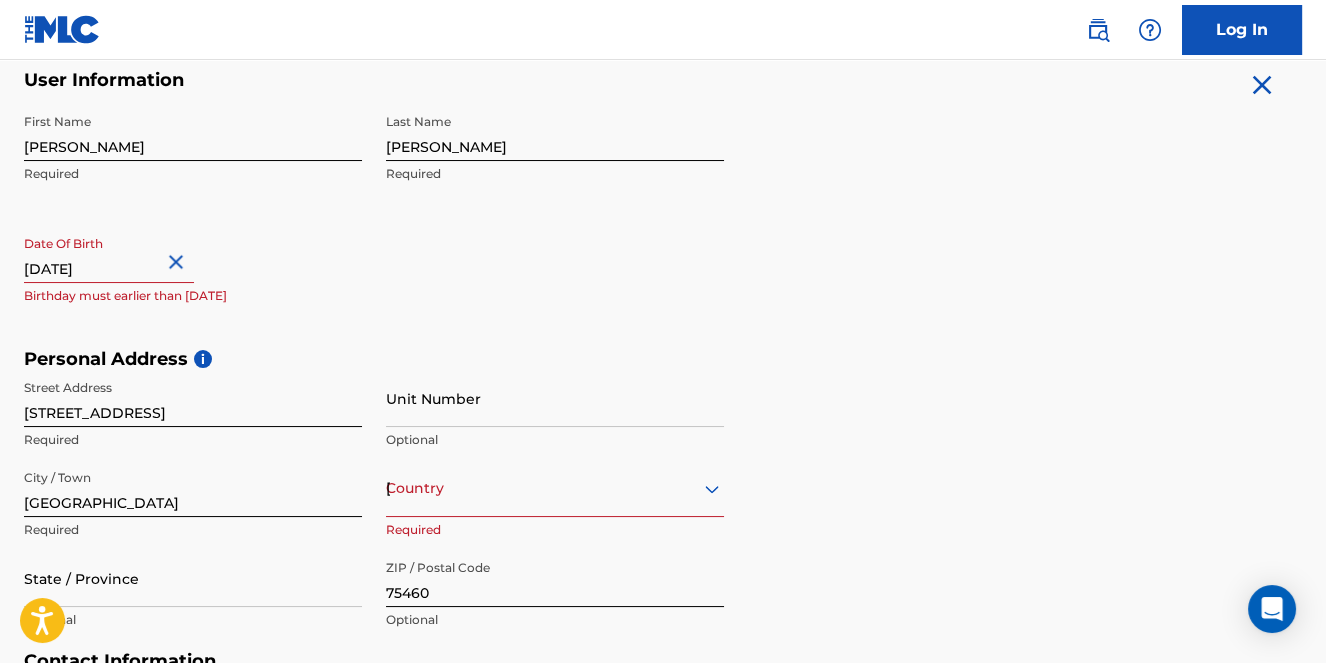 click on "User Information First Name [PERSON_NAME] Required Last Name [PERSON_NAME] Required Date Of Birth [DEMOGRAPHIC_DATA] Birthday must earlier than [DATE] Personal Address i Street Address [STREET_ADDRESS] Required Unit Number Optional City / Town [GEOGRAPHIC_DATA] Required Country [GEOGRAPHIC_DATA] Required State / Province Optional ZIP / Postal Code 75460 Optional Contact Information Phone Number US, [GEOGRAPHIC_DATA] +1 Country Required 903 Area 2720249 Number Required Email Address [EMAIL_ADDRESS][DOMAIN_NAME] Required Accept Terms of Use Accept Privacy Policy Enroll in marketing communications Sign up" at bounding box center [663, 512] 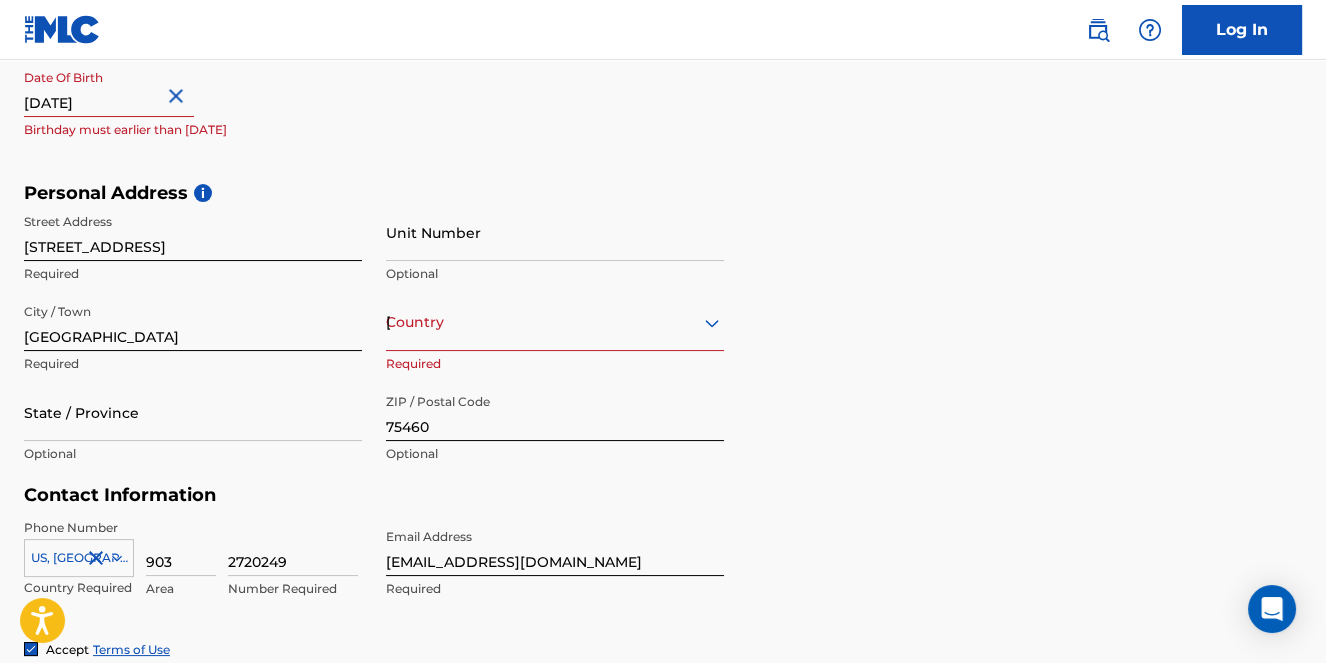 click on "[GEOGRAPHIC_DATA]" at bounding box center [555, 322] 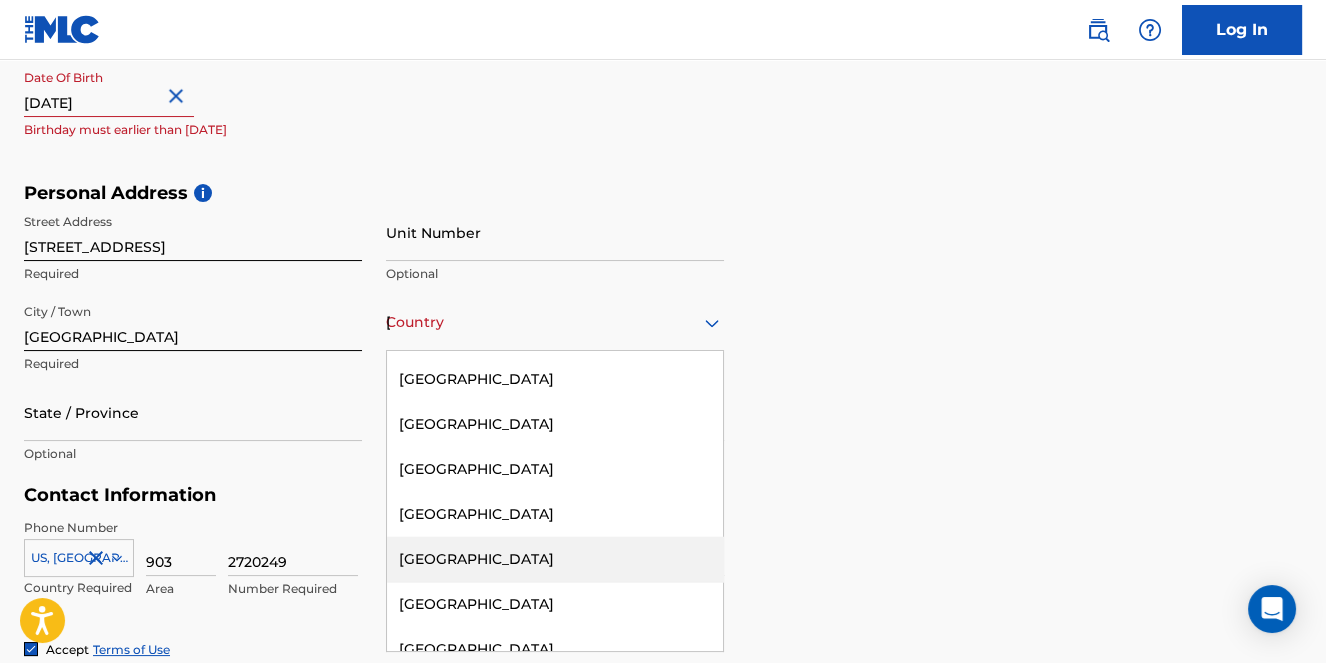 scroll, scrollTop: 9417, scrollLeft: 0, axis: vertical 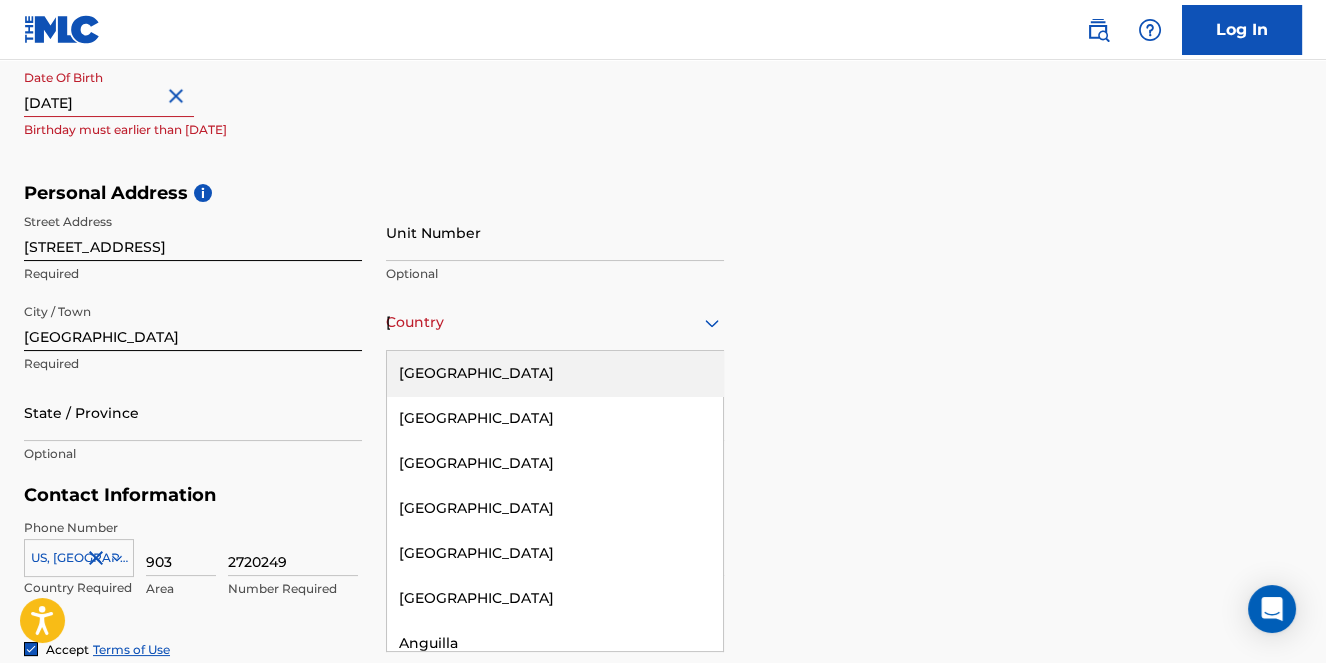 click on "[GEOGRAPHIC_DATA]" at bounding box center [555, 373] 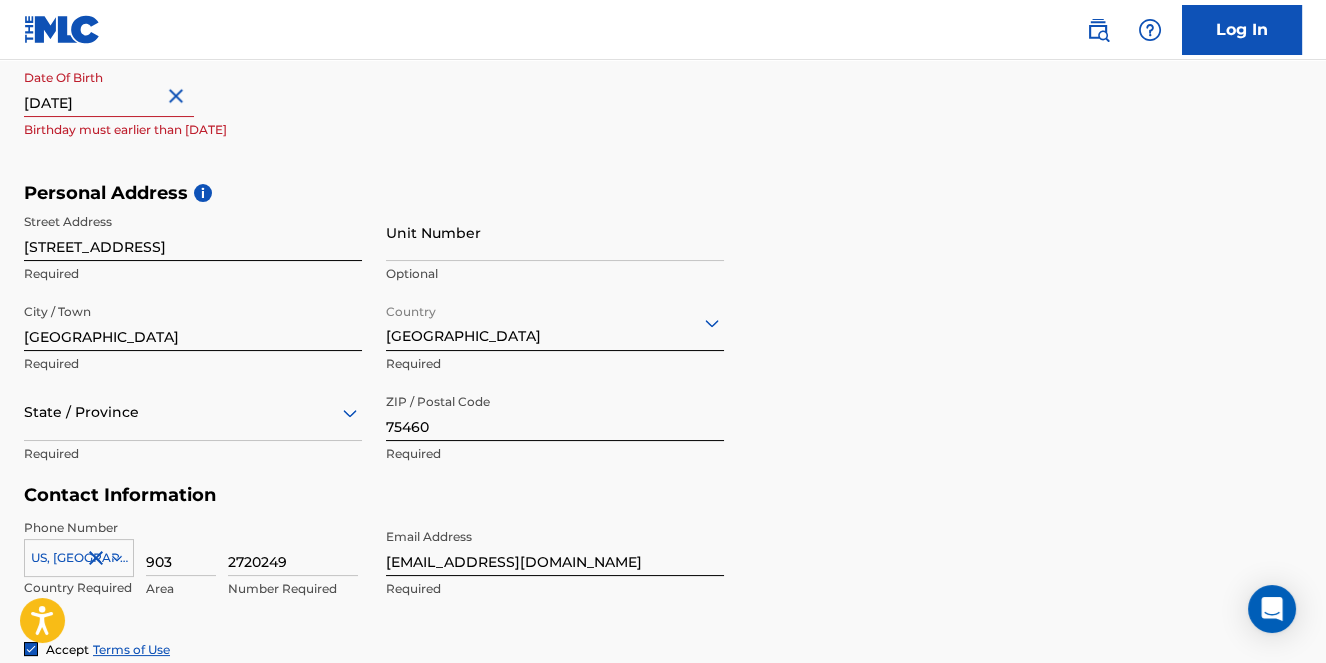 click on "Personal Address i Street Address [STREET_ADDRESS] Required Unit Number Optional City / Town [GEOGRAPHIC_DATA] Required Country [GEOGRAPHIC_DATA] Required State / Province Required ZIP / Postal Code 75460 Required" at bounding box center [663, 333] 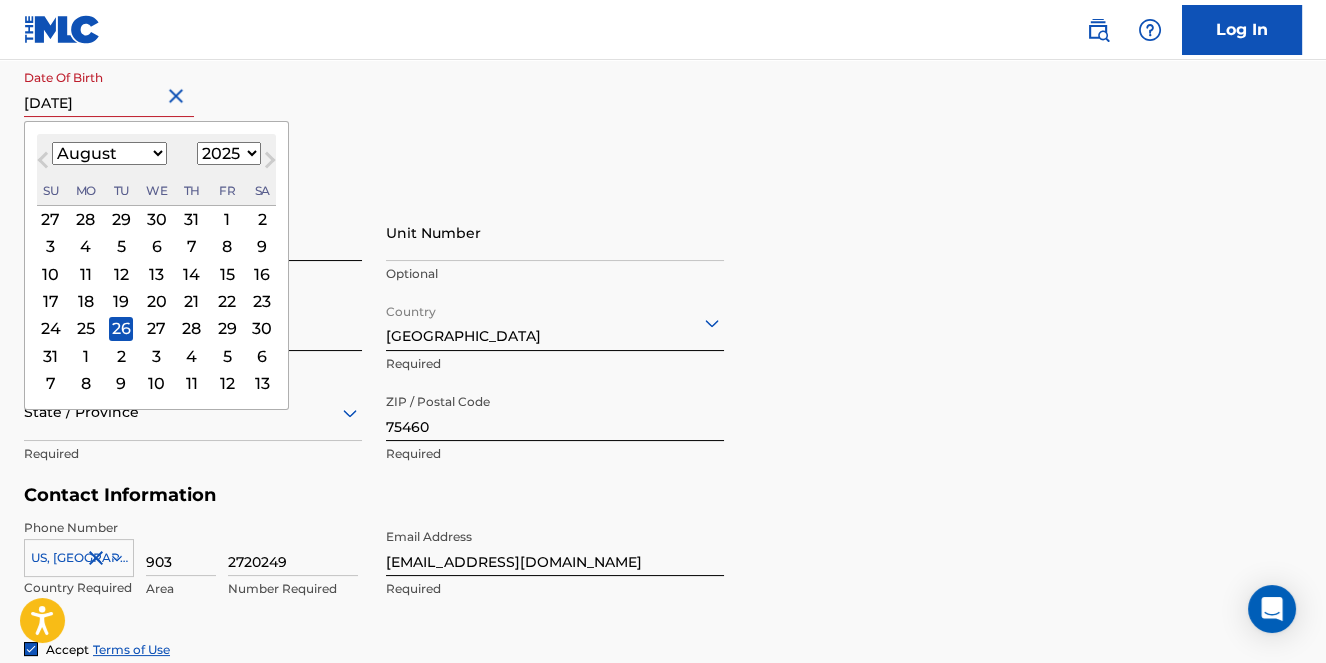 click on "[DATE]" at bounding box center [109, 88] 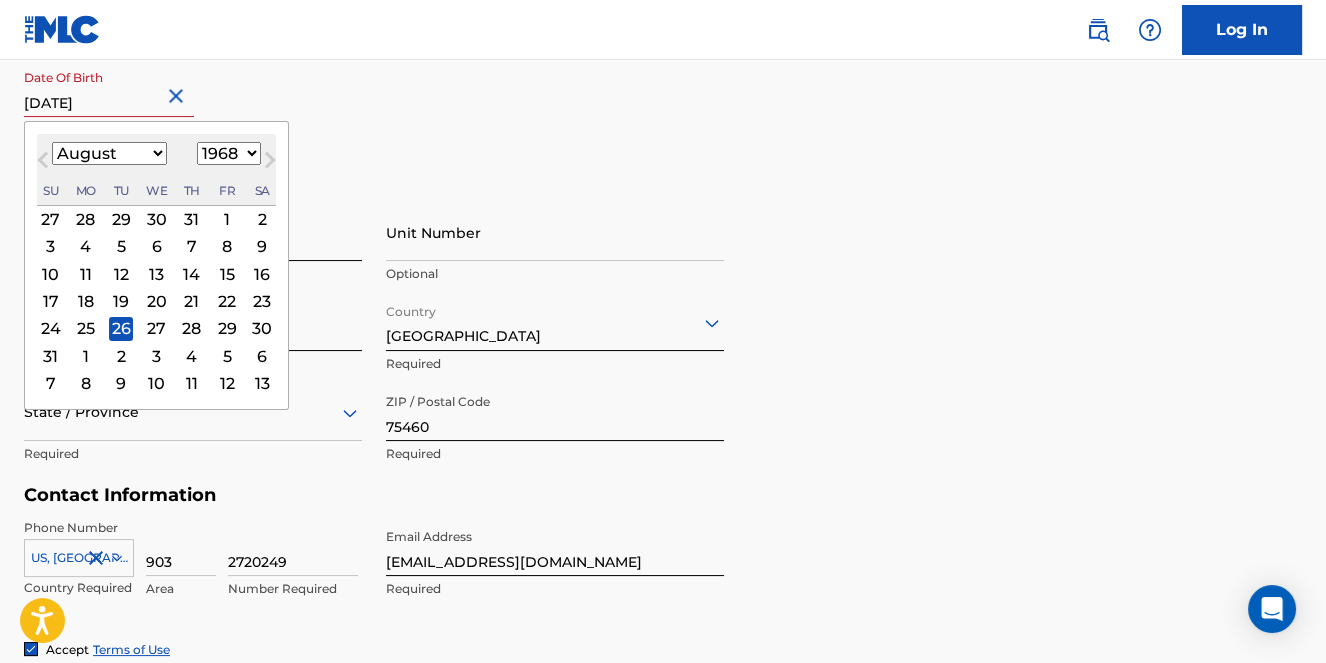 click on "1899 1900 1901 1902 1903 1904 1905 1906 1907 1908 1909 1910 1911 1912 1913 1914 1915 1916 1917 1918 1919 1920 1921 1922 1923 1924 1925 1926 1927 1928 1929 1930 1931 1932 1933 1934 1935 1936 1937 1938 1939 1940 1941 1942 1943 1944 1945 1946 1947 1948 1949 1950 1951 1952 1953 1954 1955 1956 1957 1958 1959 1960 1961 1962 1963 1964 1965 1966 1967 1968 1969 1970 1971 1972 1973 1974 1975 1976 1977 1978 1979 1980 1981 1982 1983 1984 1985 1986 1987 1988 1989 1990 1991 1992 1993 1994 1995 1996 1997 1998 1999 2000 2001 2002 2003 2004 2005 2006 2007 2008 2009 2010 2011 2012 2013 2014 2015 2016 2017 2018 2019 2020 2021 2022 2023 2024 2025 2026 2027 2028 2029 2030 2031 2032 2033 2034 2035 2036 2037 2038 2039 2040 2041 2042 2043 2044 2045 2046 2047 2048 2049 2050 2051 2052 2053 2054 2055 2056 2057 2058 2059 2060 2061 2062 2063 2064 2065 2066 2067 2068 2069 2070 2071 2072 2073 2074 2075 2076 2077 2078 2079 2080 2081 2082 2083 2084 2085 2086 2087 2088 2089 2090 2091 2092 2093 2094 2095 2096 2097 2098 2099 2100" at bounding box center [229, 153] 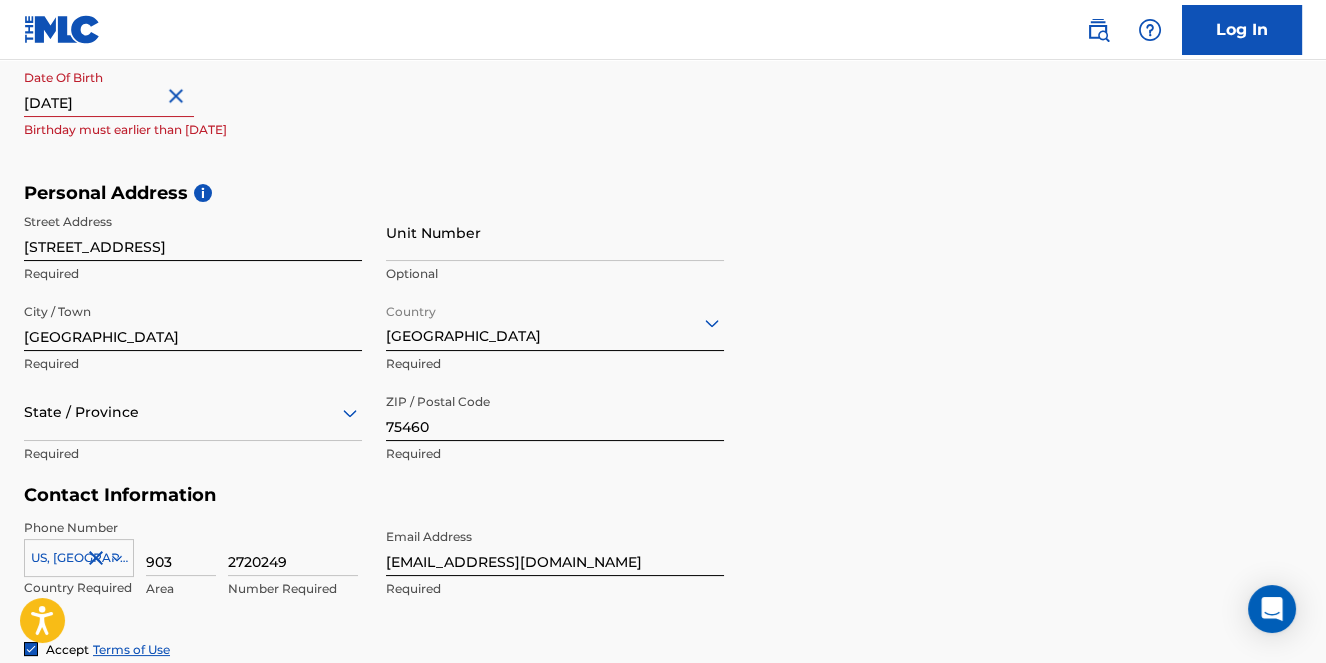 click on "First Name [PERSON_NAME] Required Last Name [PERSON_NAME] Required Date Of Birth [DEMOGRAPHIC_DATA] Birthday must earlier than [DATE]" at bounding box center [374, 60] 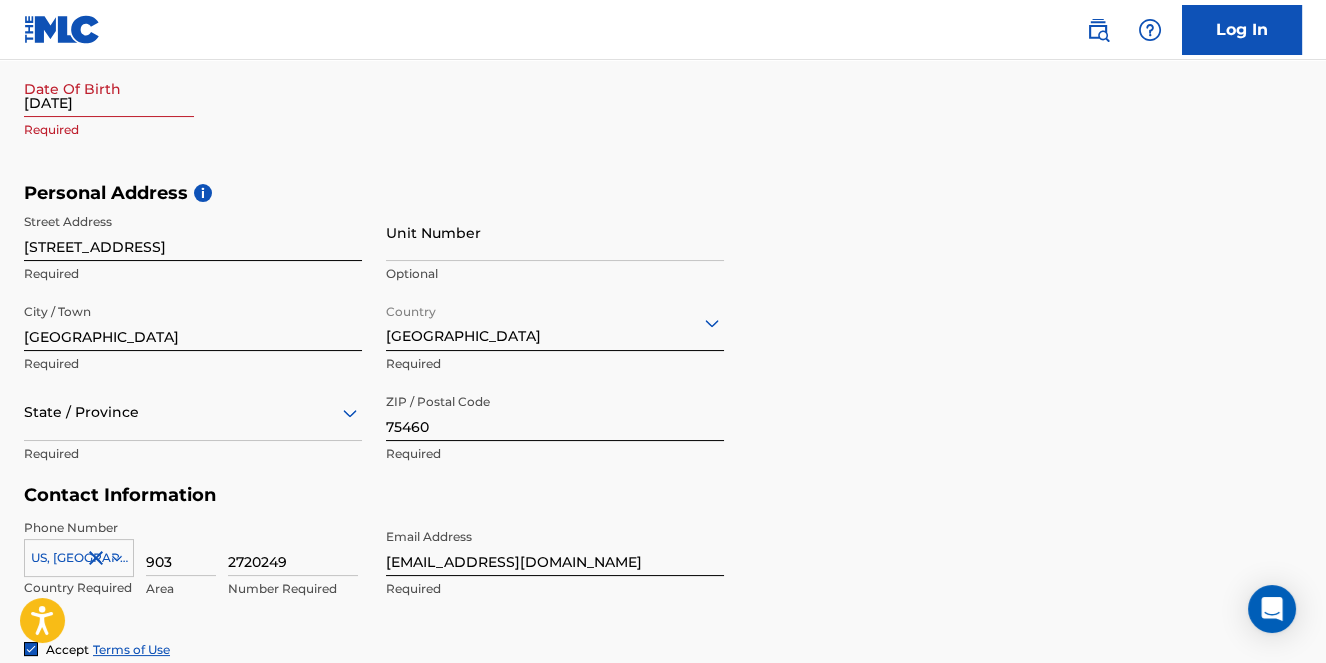 click on "[DATE]" at bounding box center [109, 88] 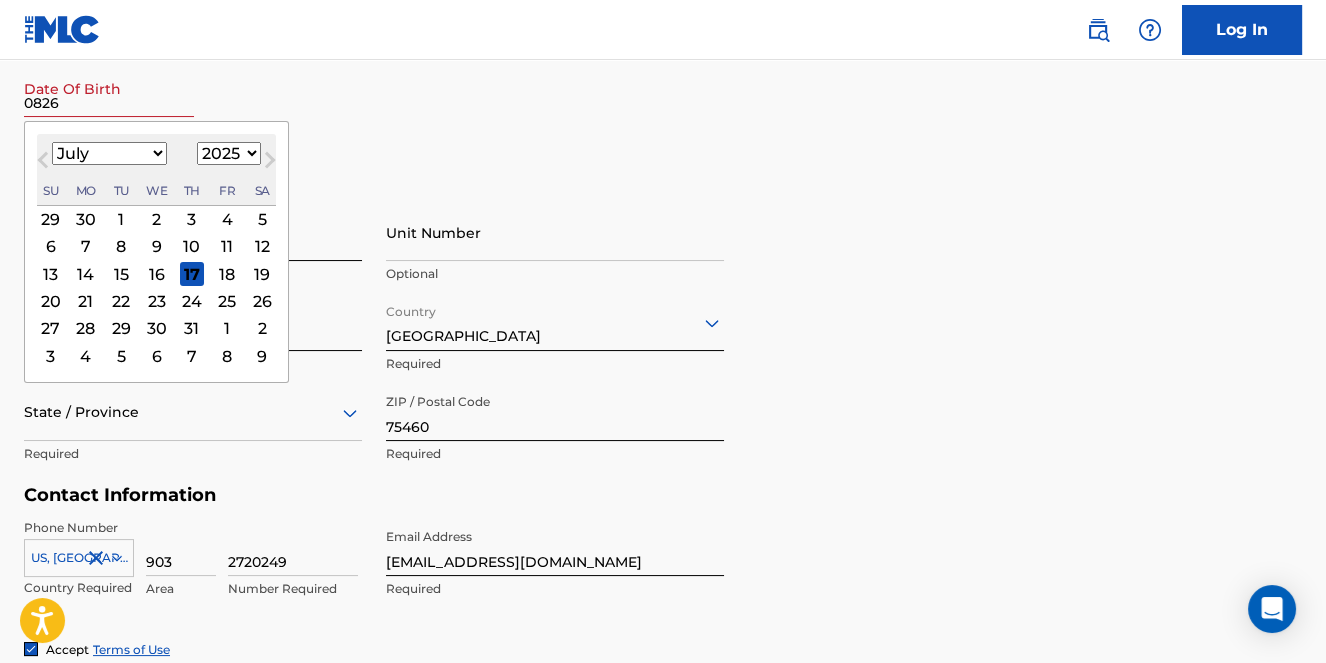 type on "0826" 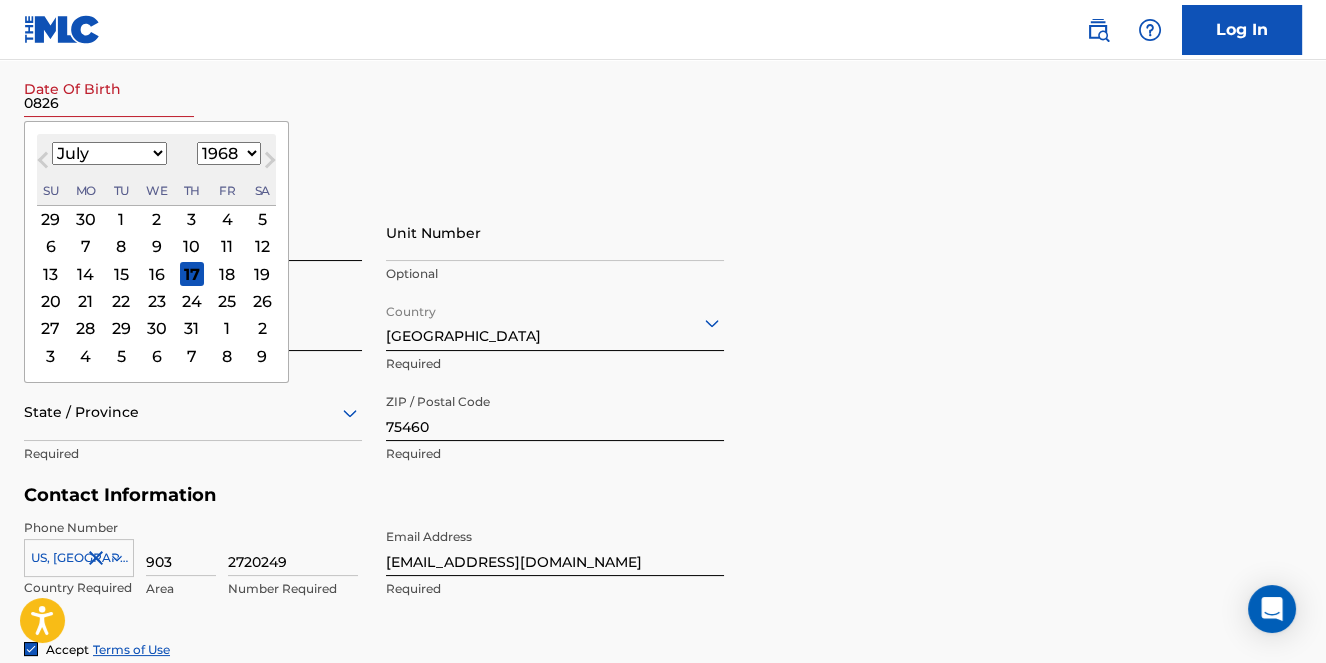 click on "1899 1900 1901 1902 1903 1904 1905 1906 1907 1908 1909 1910 1911 1912 1913 1914 1915 1916 1917 1918 1919 1920 1921 1922 1923 1924 1925 1926 1927 1928 1929 1930 1931 1932 1933 1934 1935 1936 1937 1938 1939 1940 1941 1942 1943 1944 1945 1946 1947 1948 1949 1950 1951 1952 1953 1954 1955 1956 1957 1958 1959 1960 1961 1962 1963 1964 1965 1966 1967 1968 1969 1970 1971 1972 1973 1974 1975 1976 1977 1978 1979 1980 1981 1982 1983 1984 1985 1986 1987 1988 1989 1990 1991 1992 1993 1994 1995 1996 1997 1998 1999 2000 2001 2002 2003 2004 2005 2006 2007 2008 2009 2010 2011 2012 2013 2014 2015 2016 2017 2018 2019 2020 2021 2022 2023 2024 2025 2026 2027 2028 2029 2030 2031 2032 2033 2034 2035 2036 2037 2038 2039 2040 2041 2042 2043 2044 2045 2046 2047 2048 2049 2050 2051 2052 2053 2054 2055 2056 2057 2058 2059 2060 2061 2062 2063 2064 2065 2066 2067 2068 2069 2070 2071 2072 2073 2074 2075 2076 2077 2078 2079 2080 2081 2082 2083 2084 2085 2086 2087 2088 2089 2090 2091 2092 2093 2094 2095 2096 2097 2098 2099 2100" at bounding box center [229, 153] 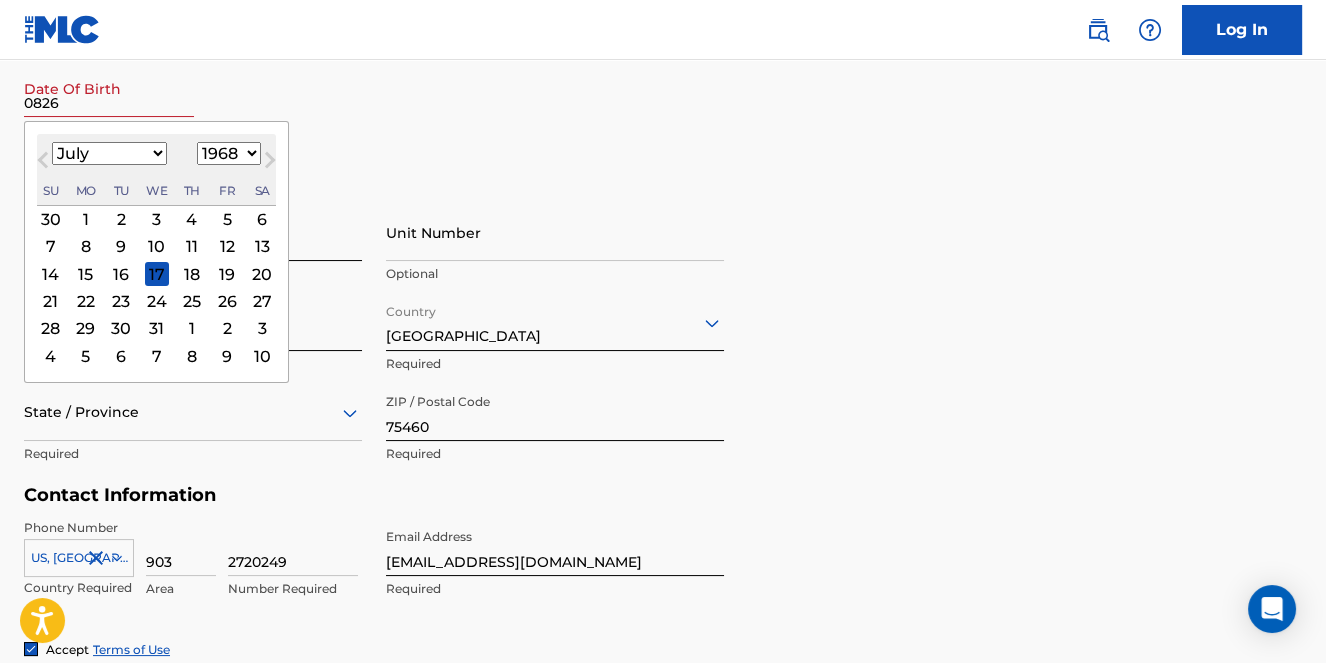 click on "January February March April May June July August September October November December" at bounding box center (109, 153) 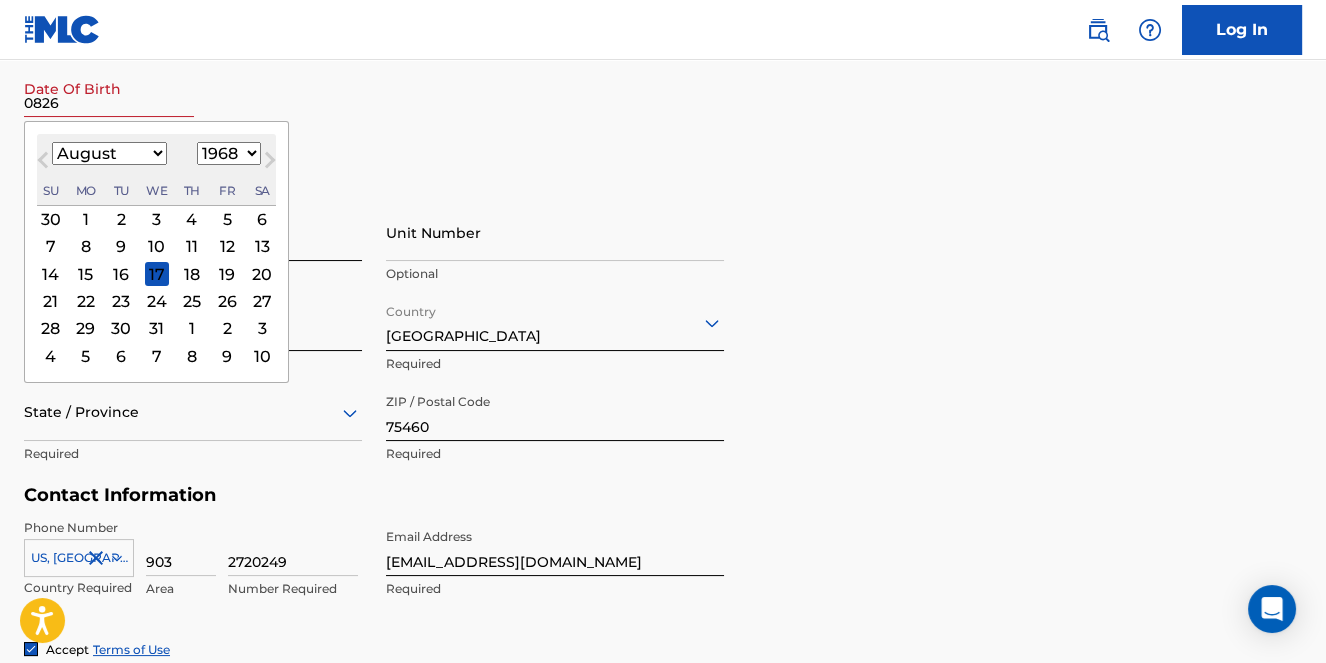 click on "January February March April May June July August September October November December" at bounding box center (109, 153) 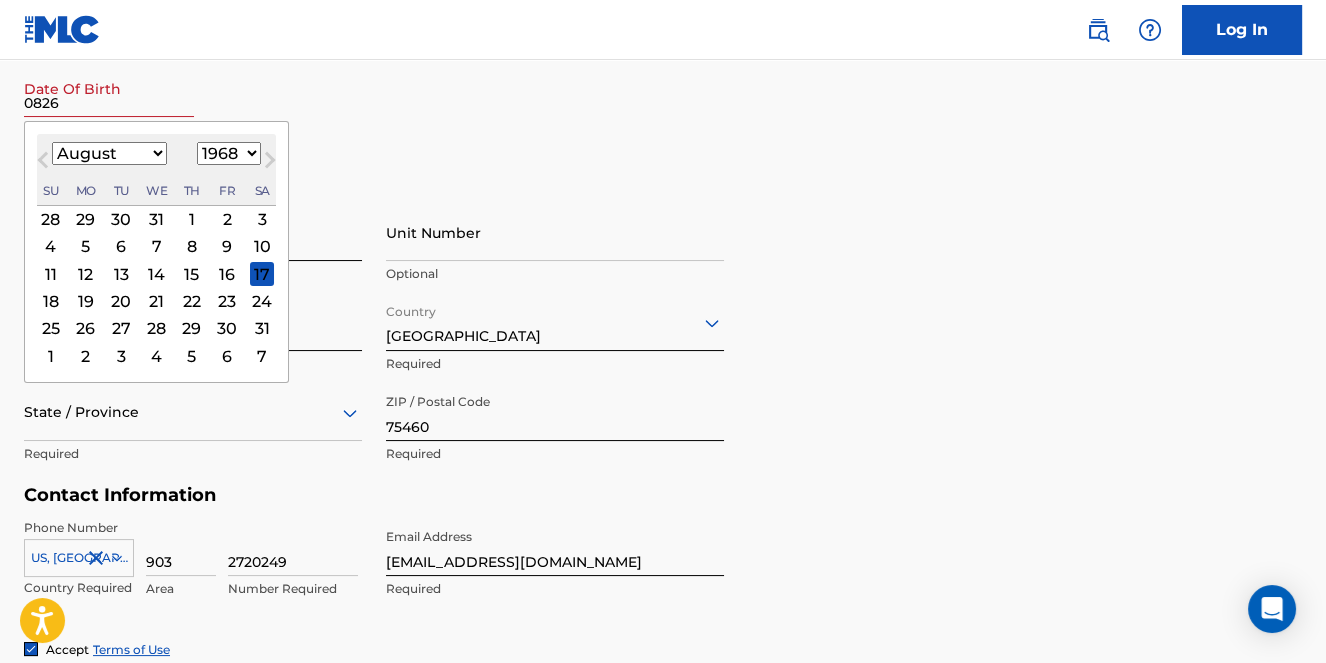 click on "26" at bounding box center (86, 329) 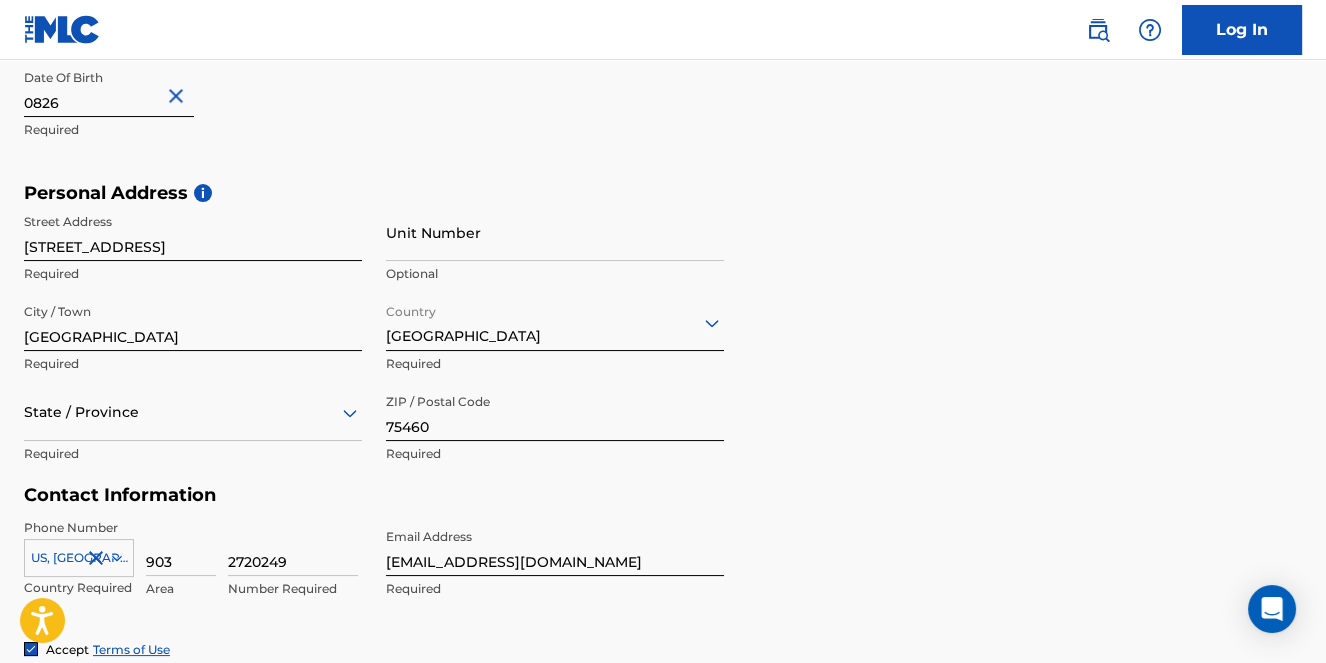 click on "First Name [PERSON_NAME] Required Last Name [PERSON_NAME] Required Date Of Birth 0826 Required" at bounding box center (374, 60) 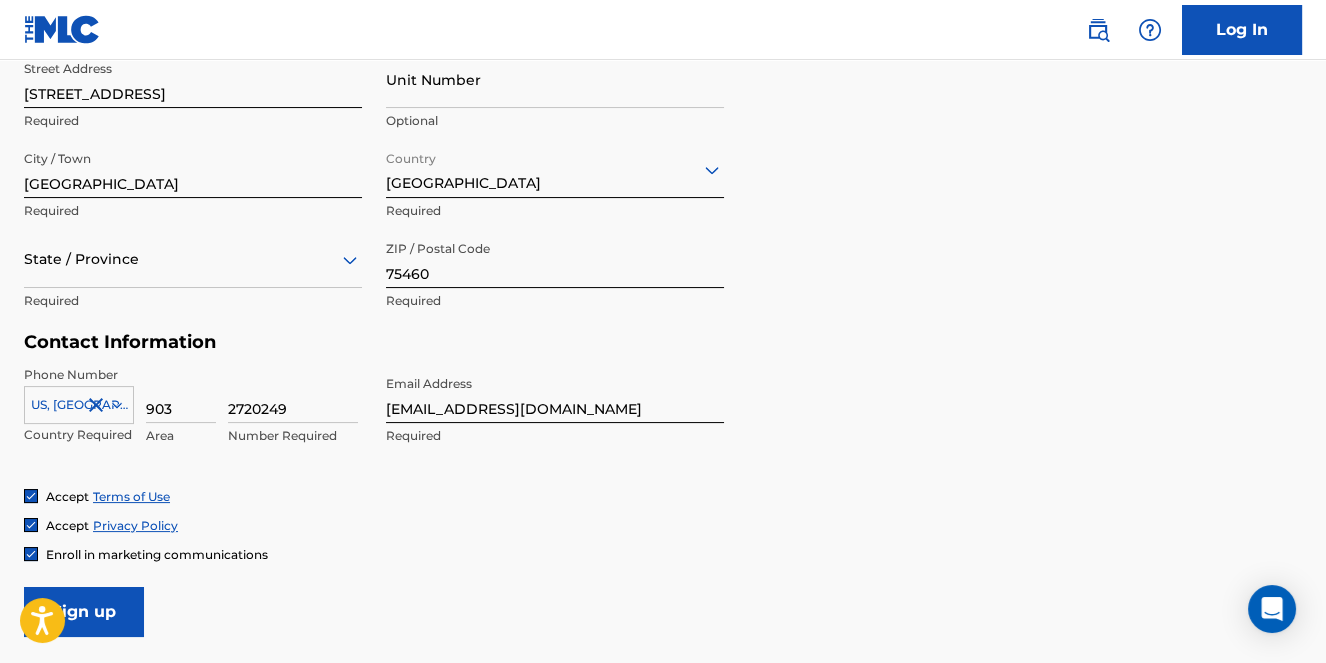 scroll, scrollTop: 733, scrollLeft: 0, axis: vertical 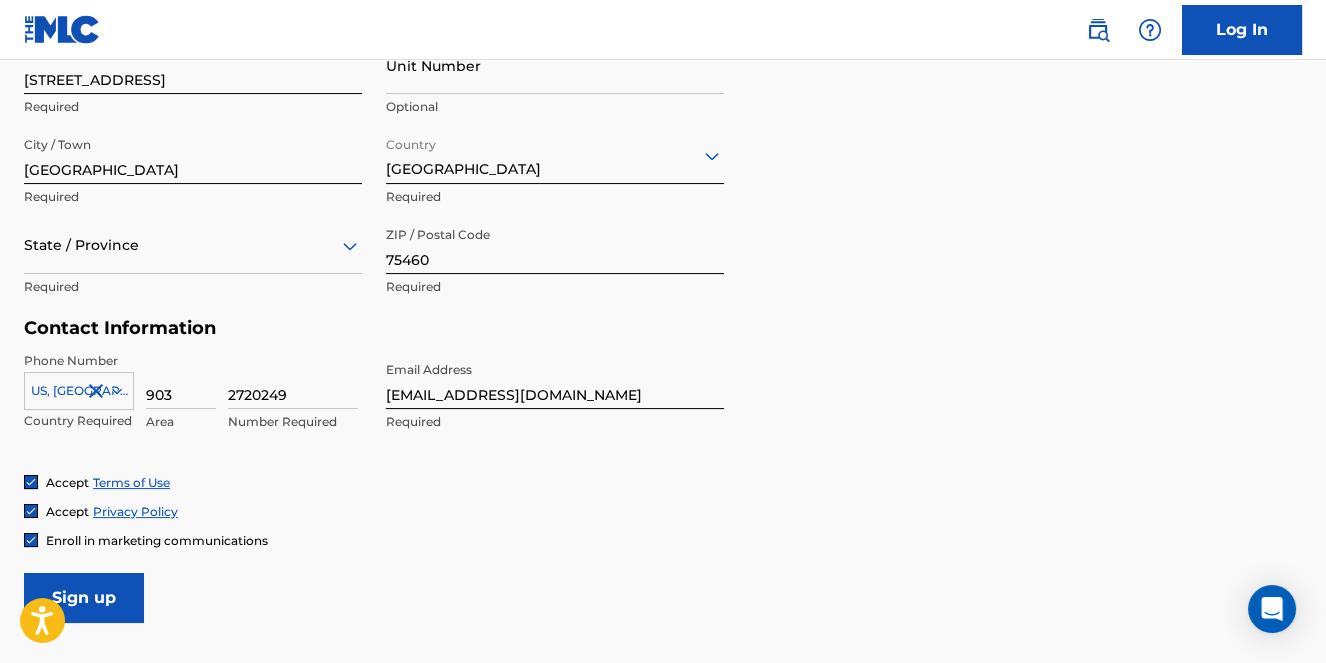 click on "Sign up" at bounding box center [84, 598] 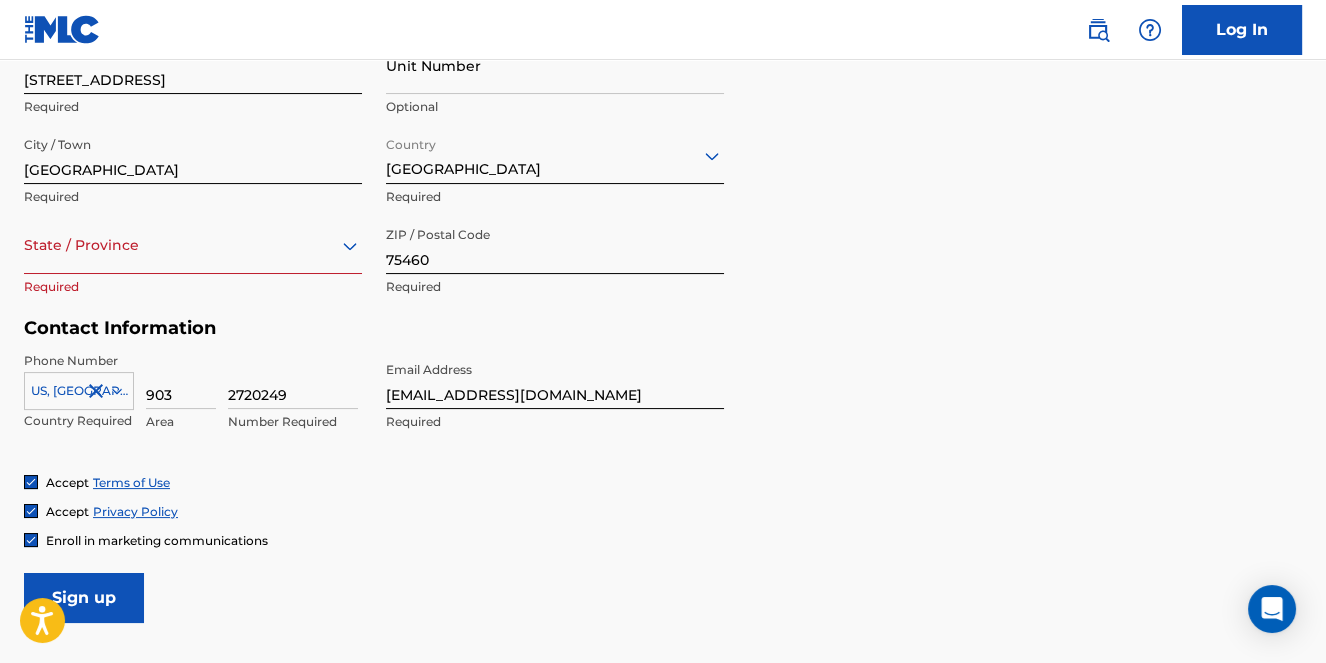 click at bounding box center (193, 245) 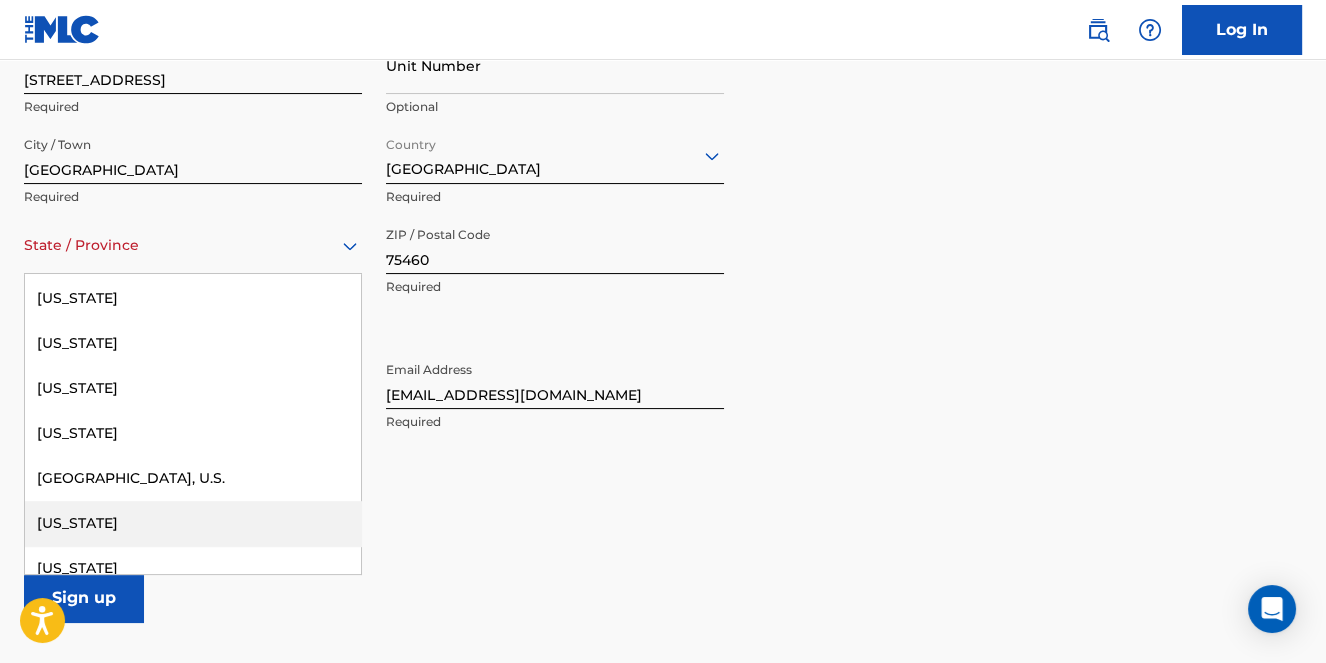 scroll, scrollTop: 2096, scrollLeft: 0, axis: vertical 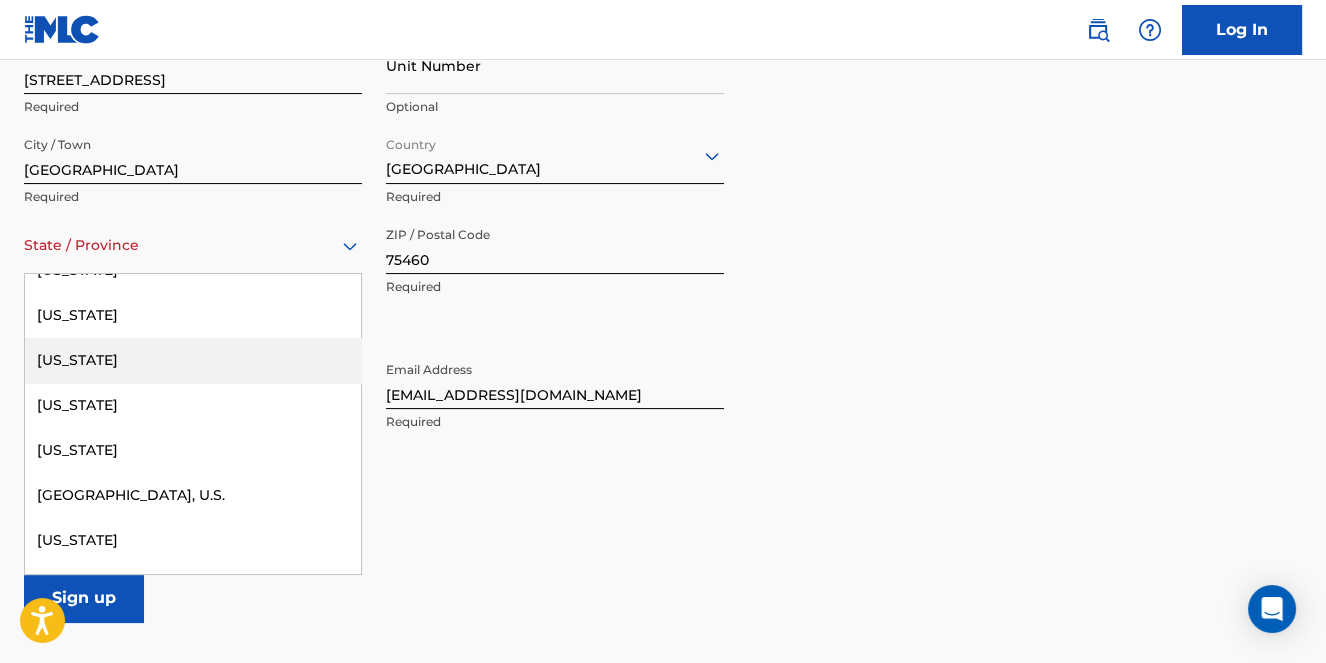 click on "[US_STATE]" at bounding box center (193, 360) 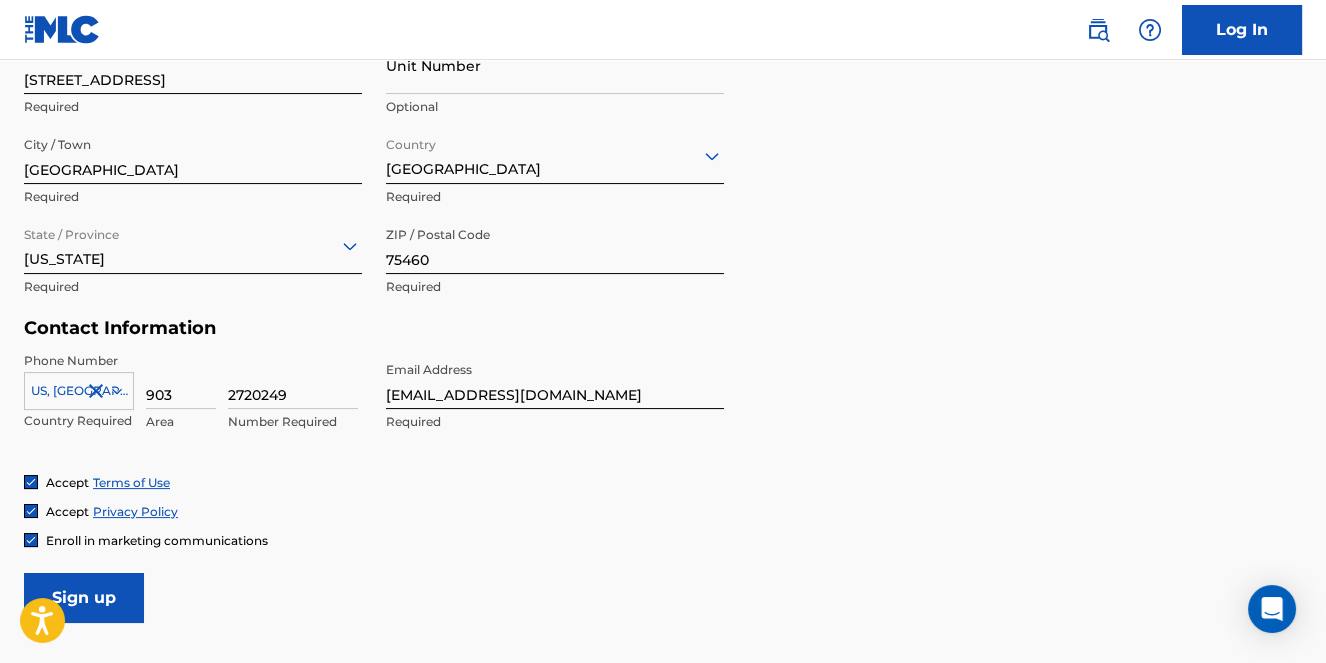 click on "Sign up" at bounding box center (84, 598) 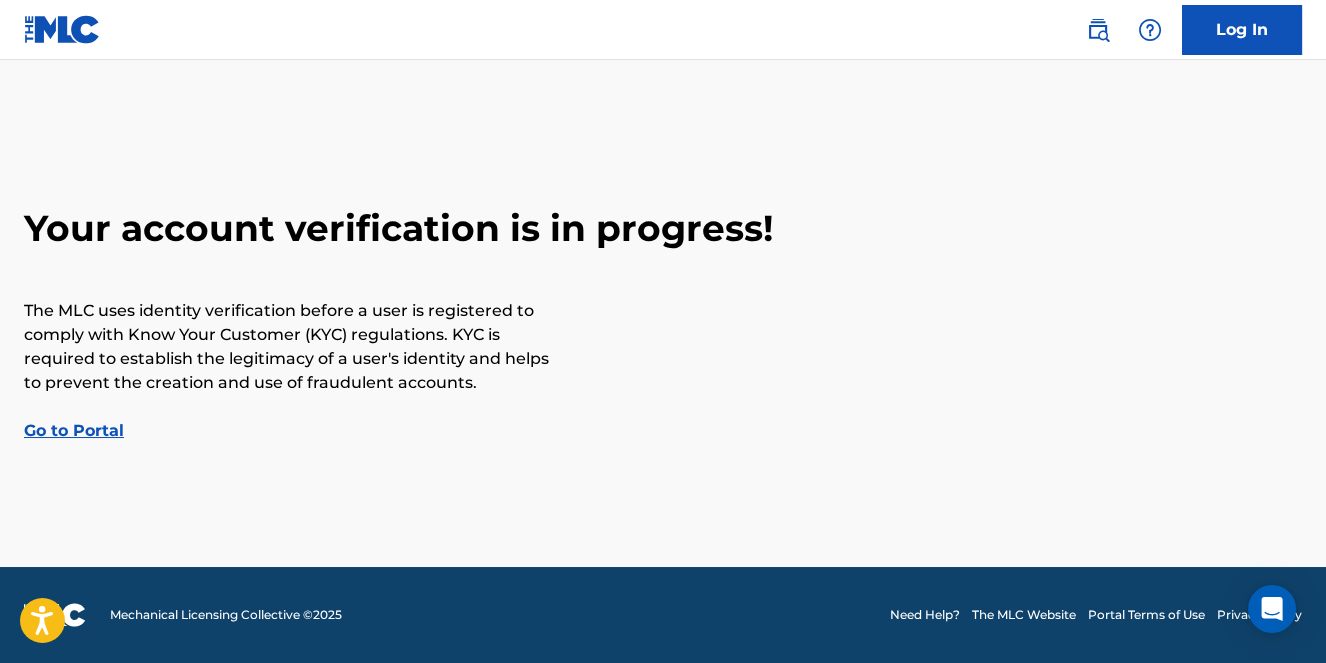 scroll, scrollTop: 0, scrollLeft: 0, axis: both 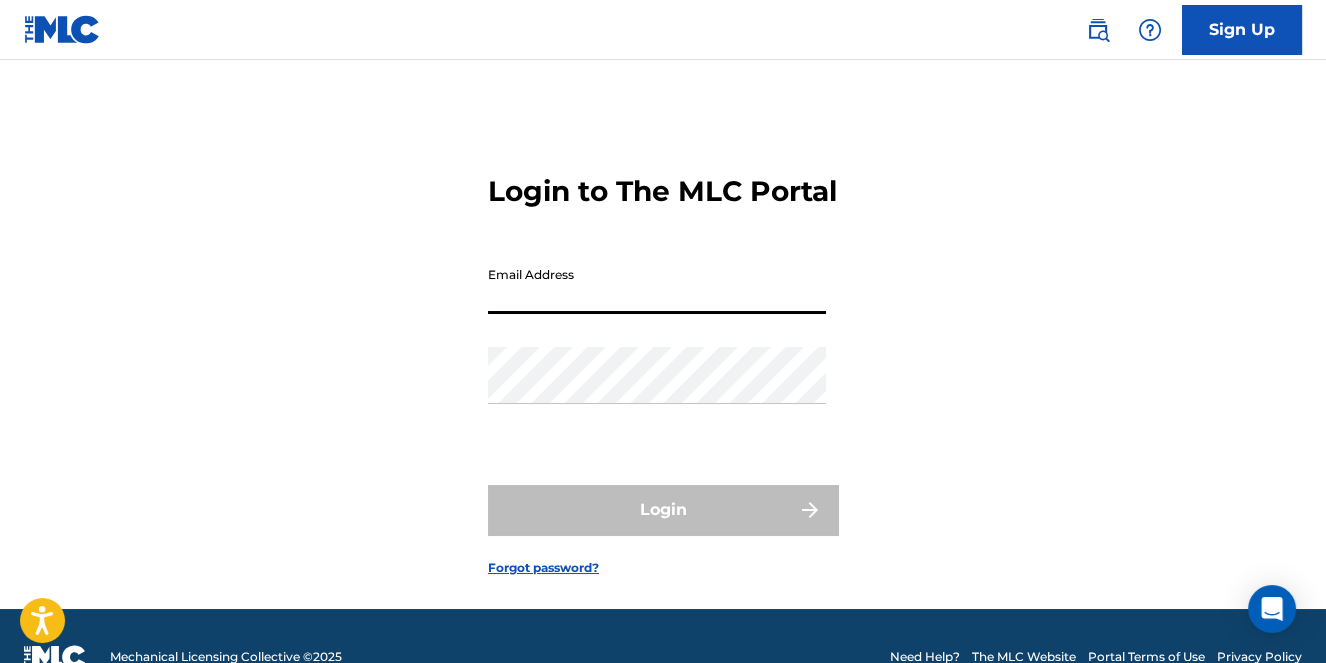 click on "Email Address" at bounding box center (657, 285) 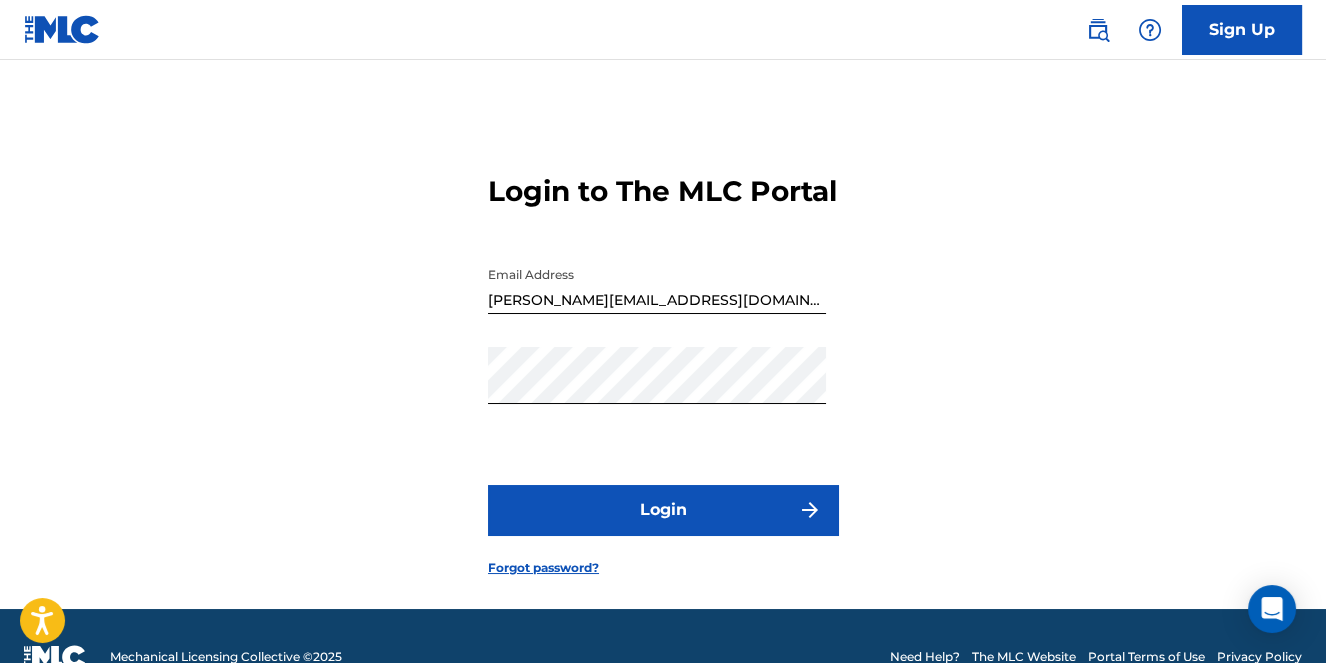 click on "Login" at bounding box center [663, 510] 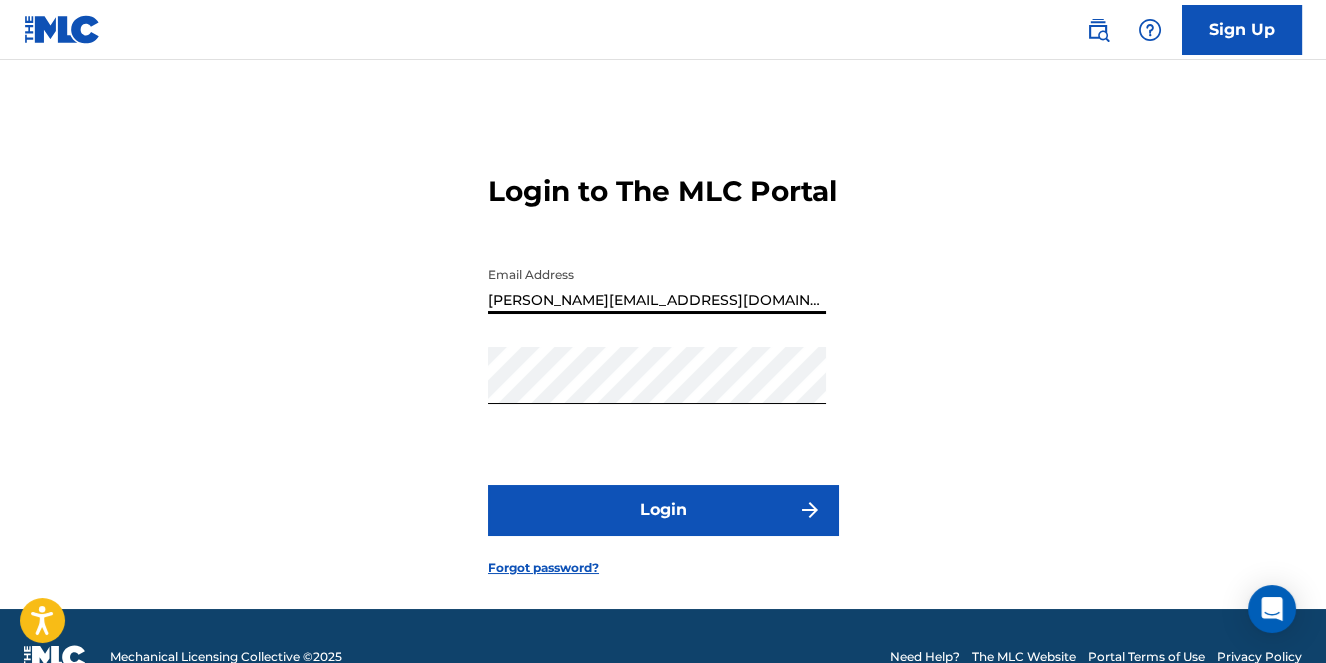click on "[PERSON_NAME][EMAIL_ADDRESS][DOMAIN_NAME]" at bounding box center [657, 285] 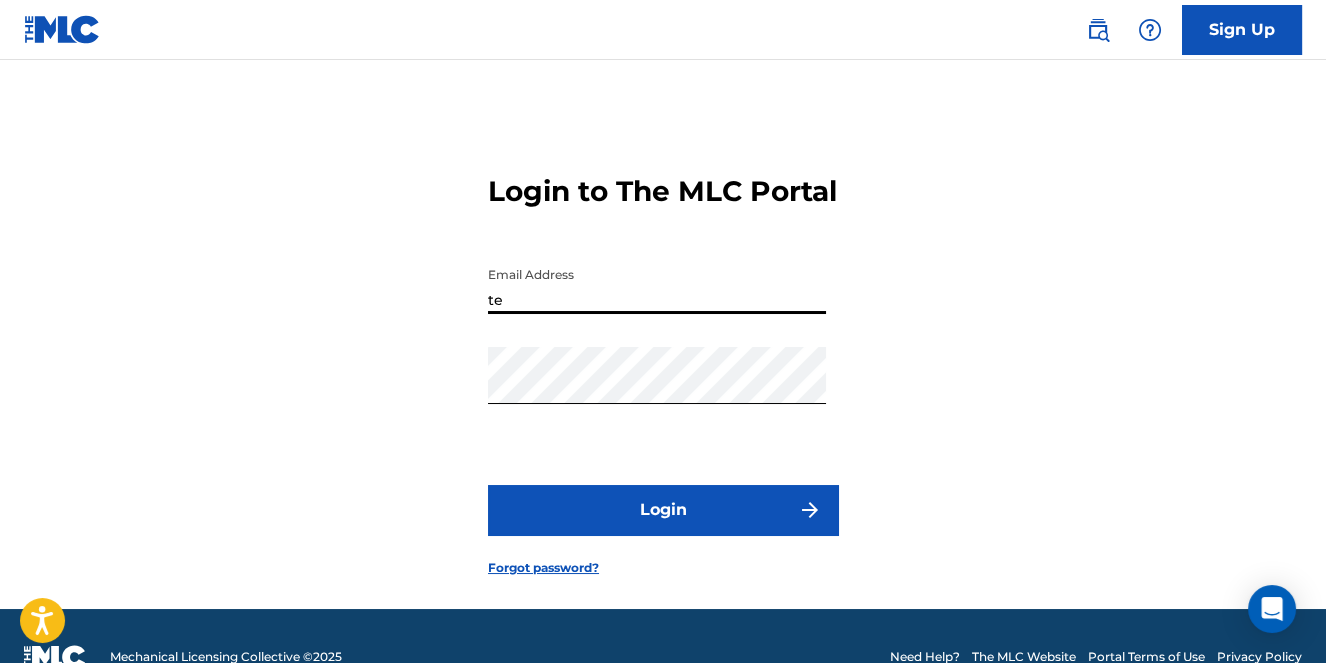 type on "[EMAIL_ADDRESS][DOMAIN_NAME]" 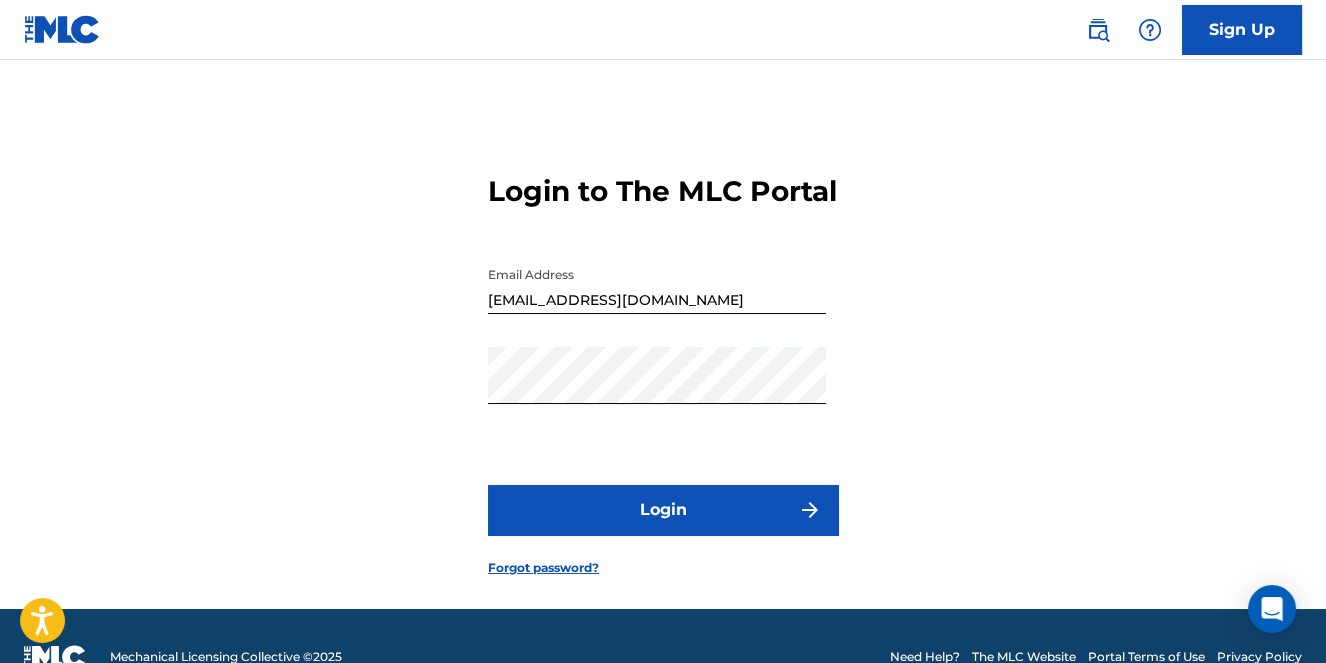 click on "Login" at bounding box center [663, 510] 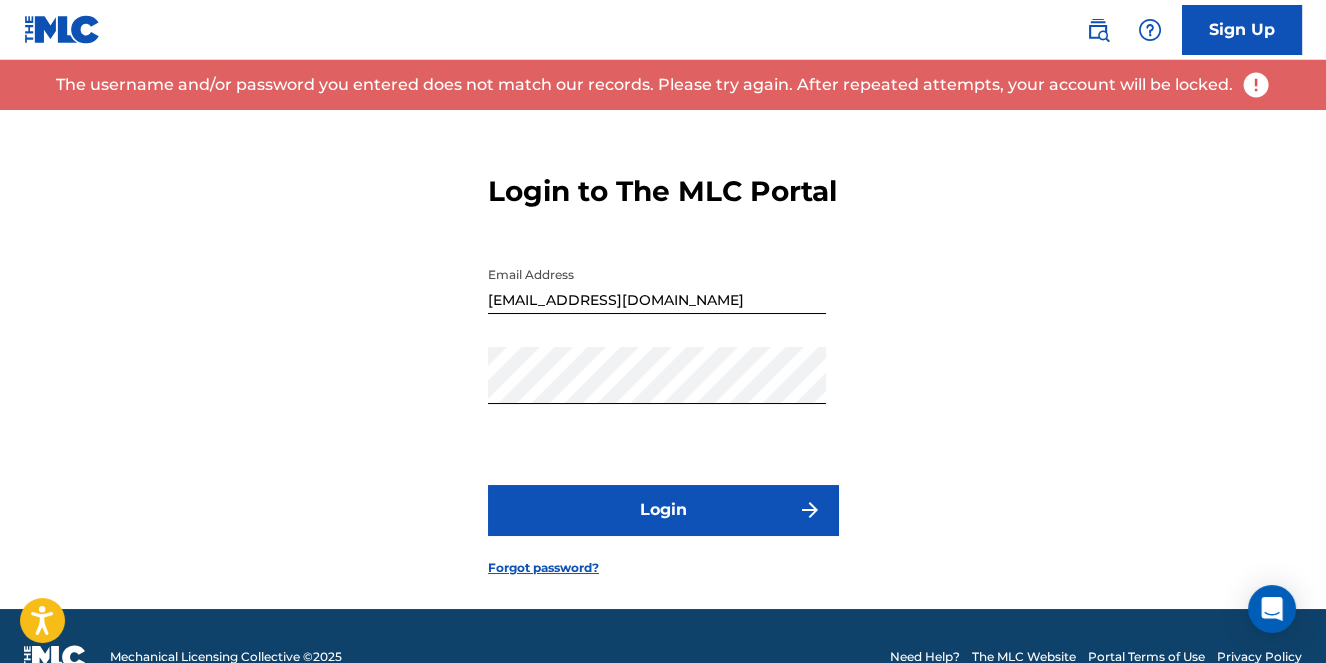 click on "Forgot password?" at bounding box center [543, 568] 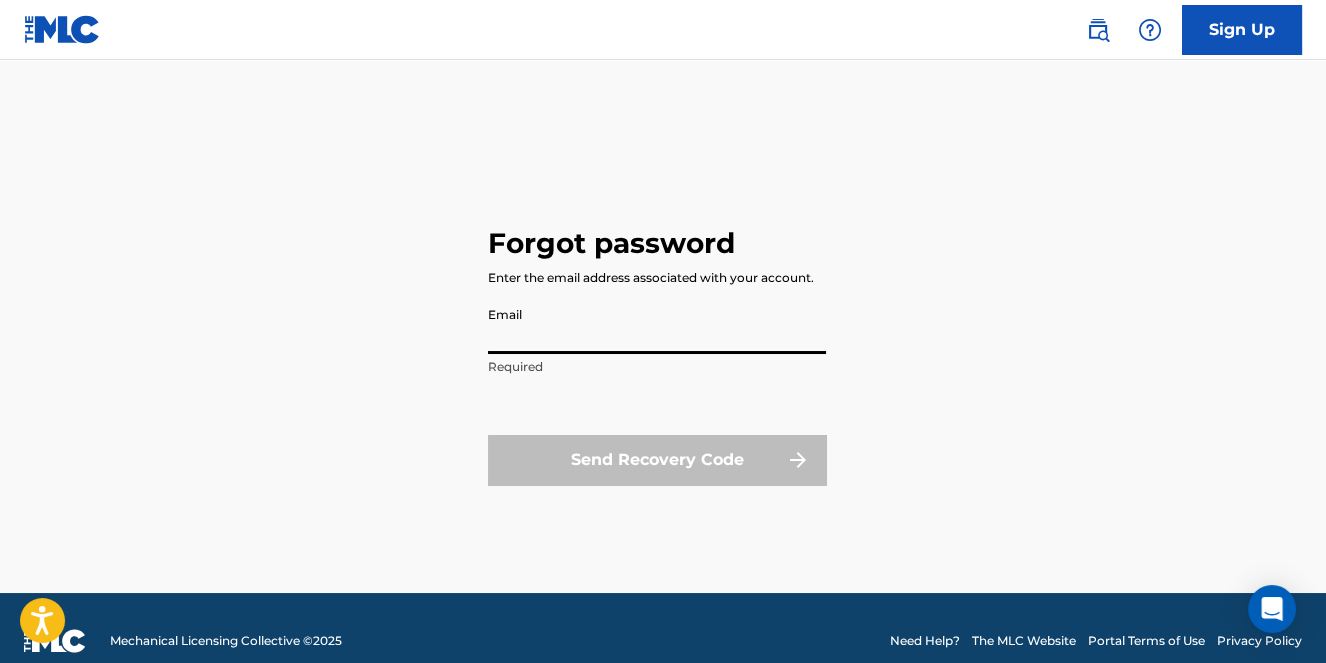 click on "Email" at bounding box center (657, 325) 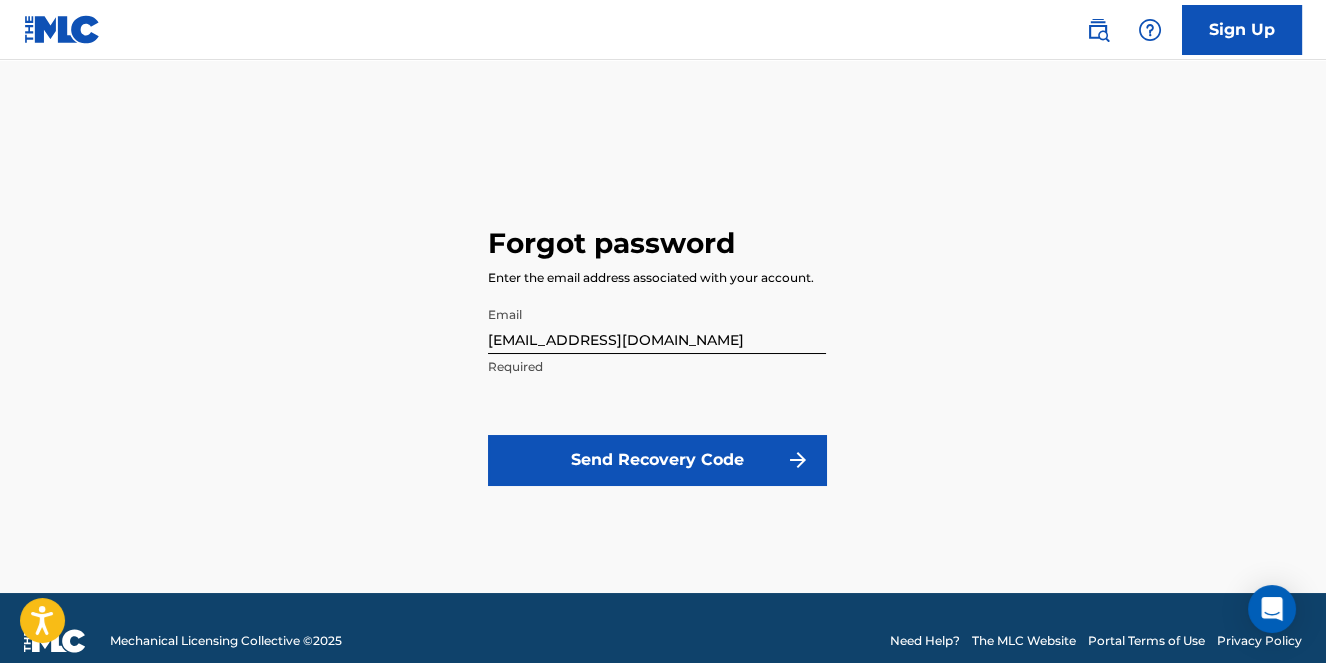 click on "Send Recovery Code" at bounding box center [657, 460] 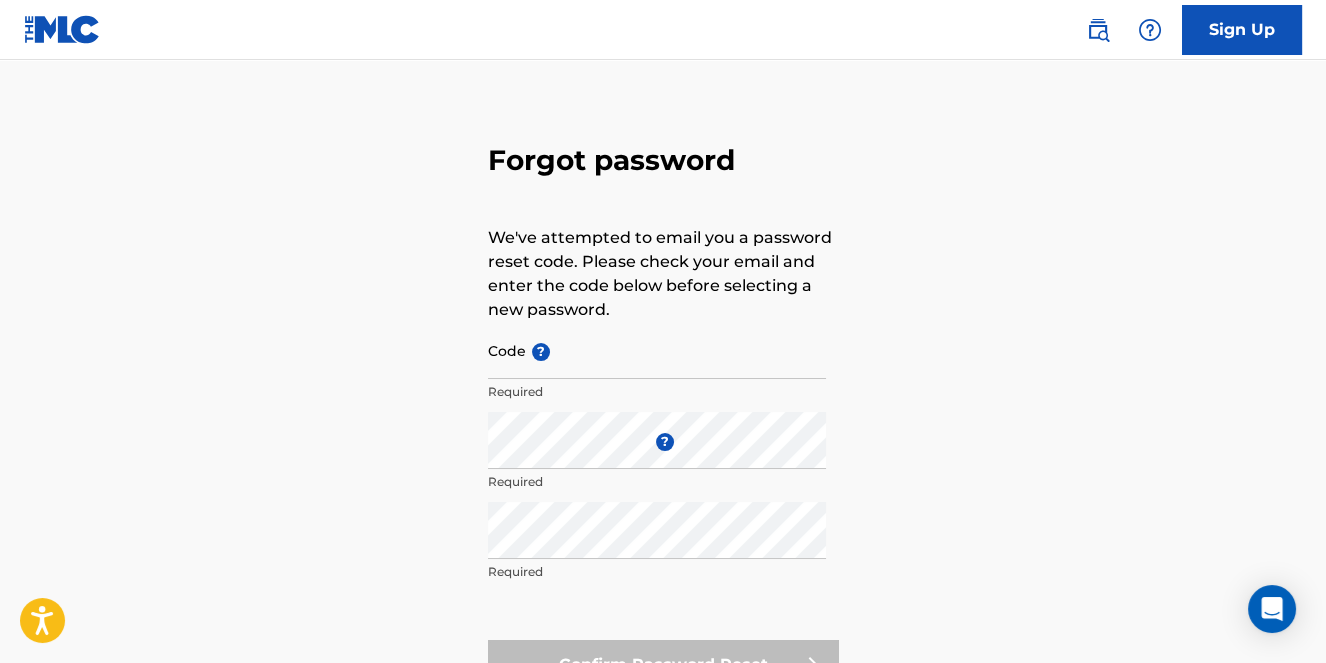 scroll, scrollTop: 0, scrollLeft: 0, axis: both 